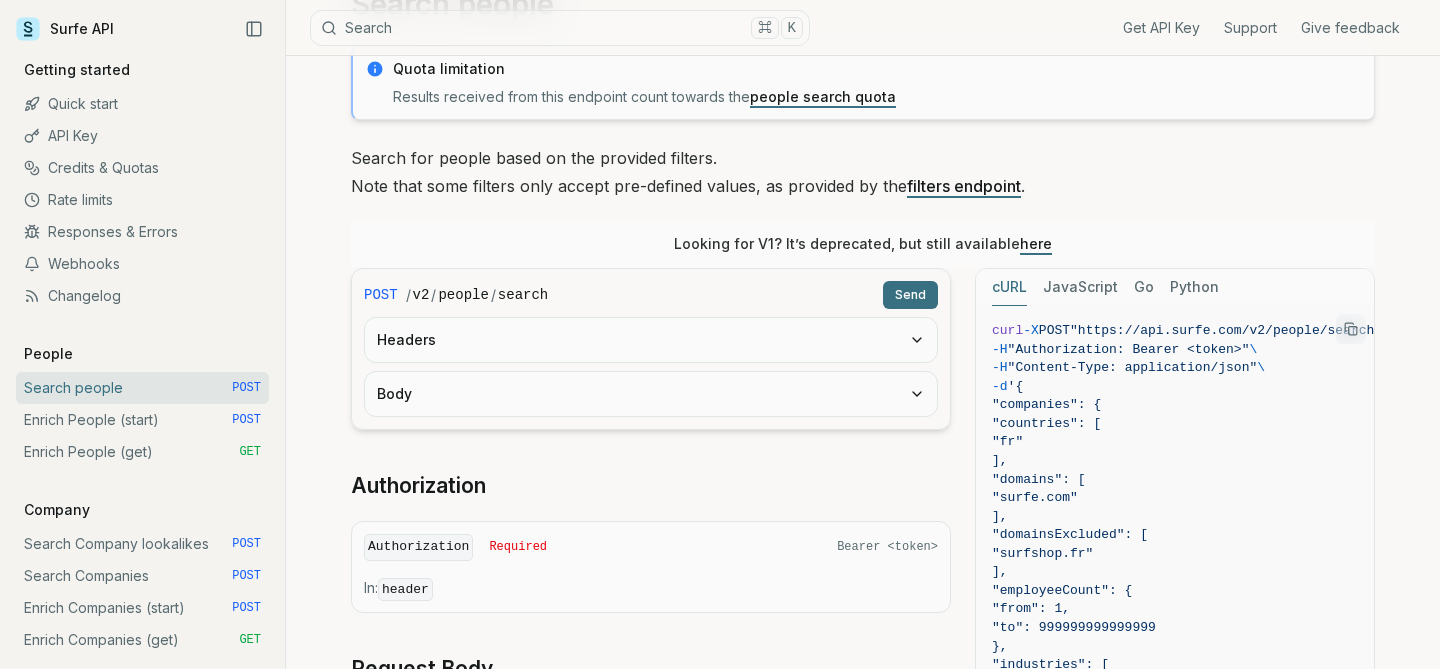 scroll, scrollTop: 121, scrollLeft: 0, axis: vertical 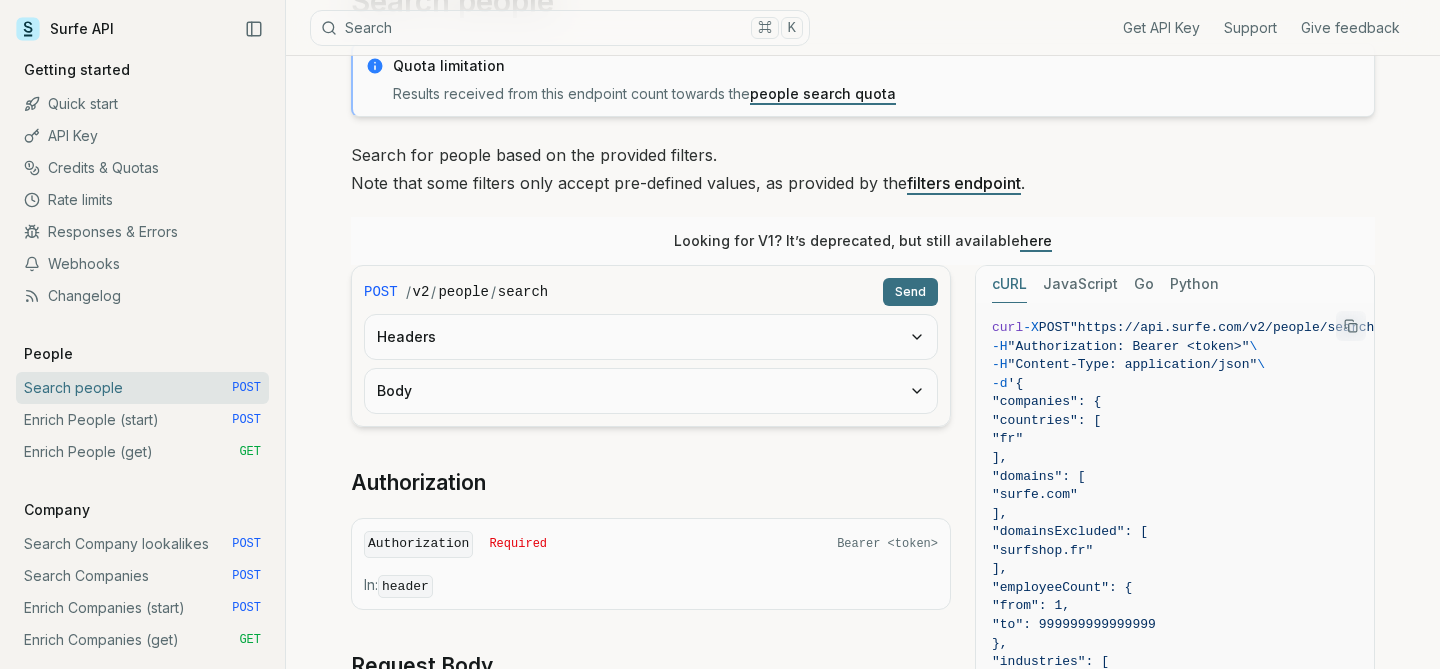 click on "Headers" at bounding box center [651, 337] 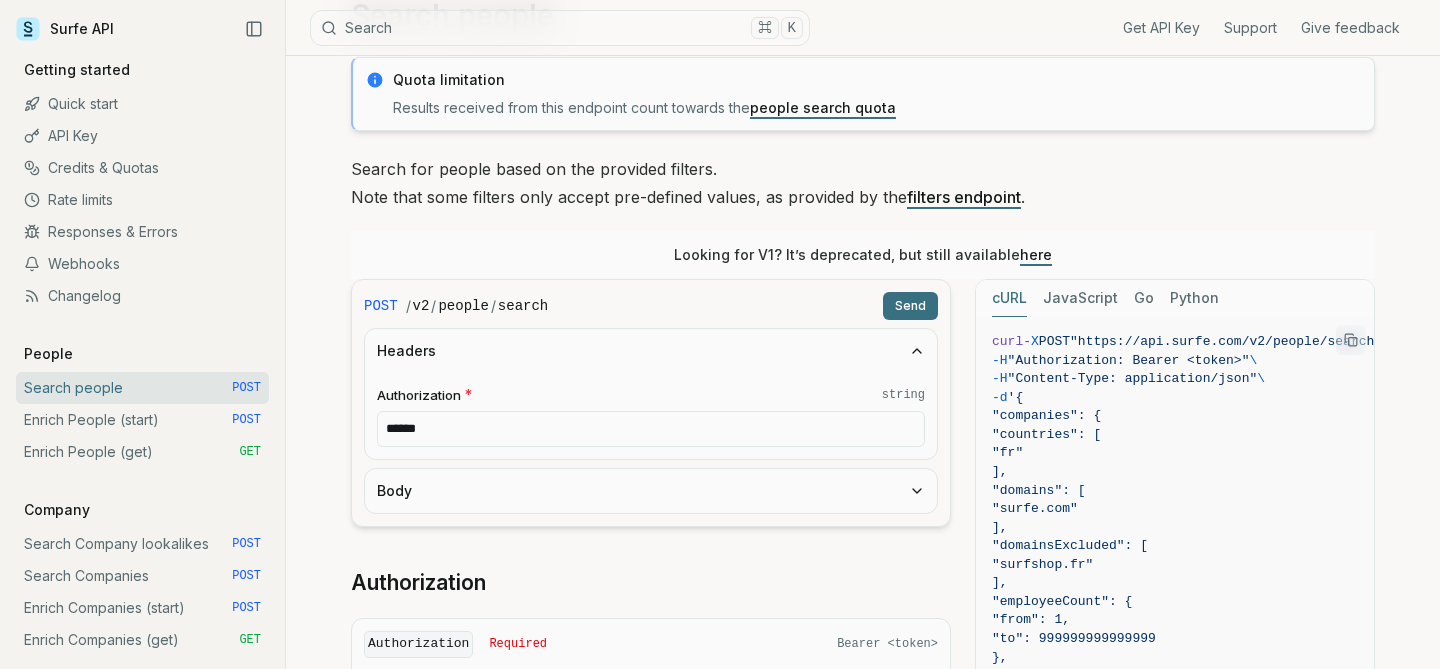 scroll, scrollTop: 109, scrollLeft: 0, axis: vertical 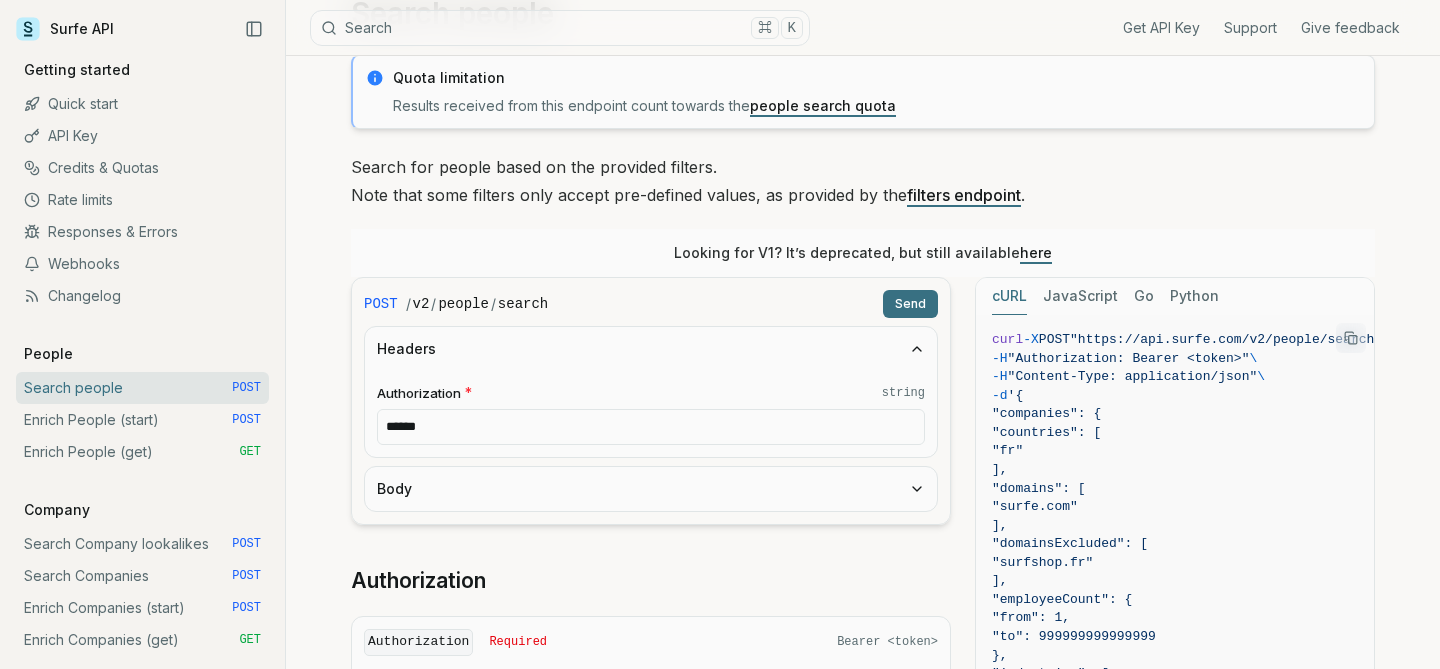 click on "******" at bounding box center [651, 427] 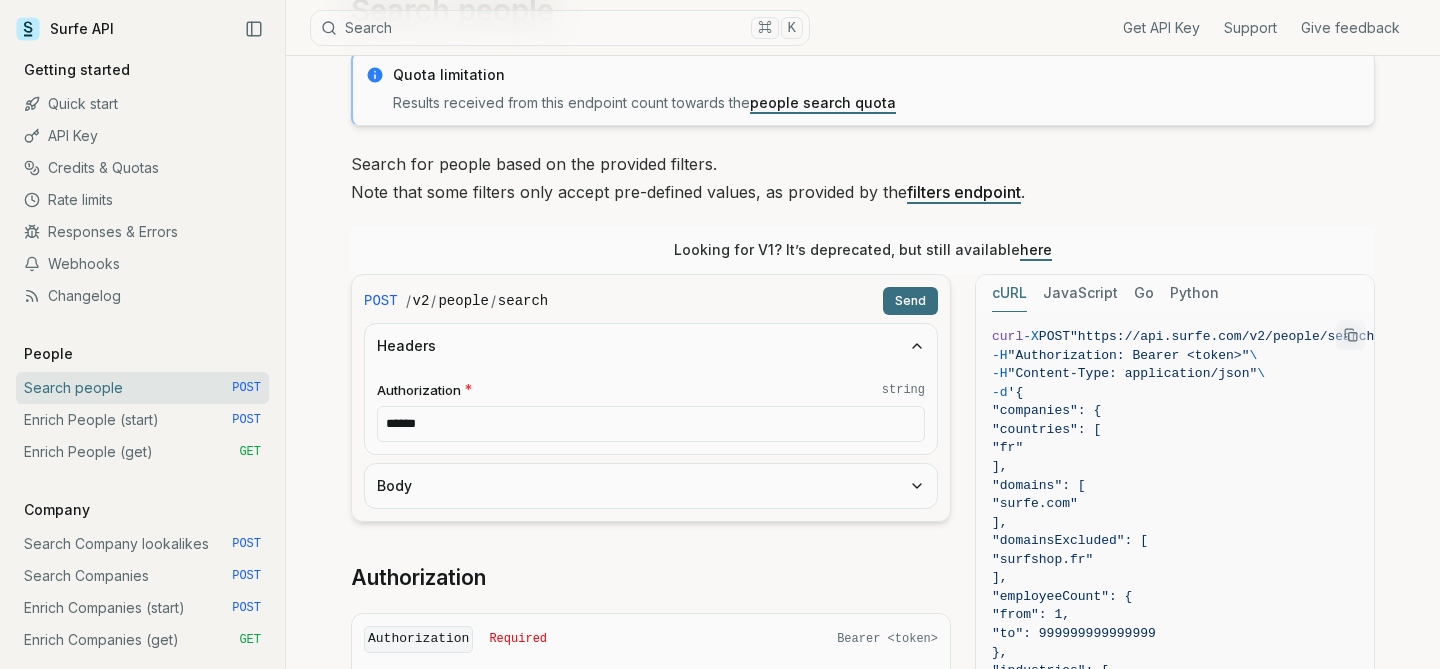 click on "Body" at bounding box center [651, 486] 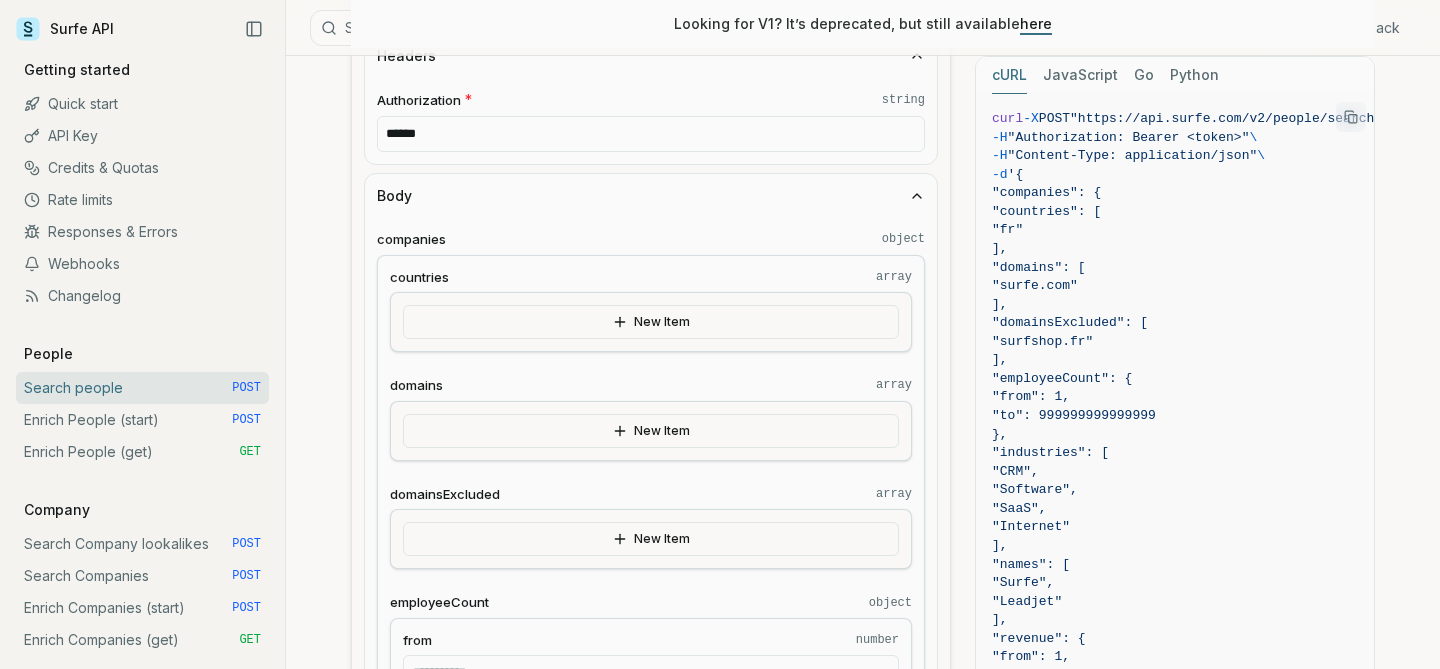 scroll, scrollTop: 403, scrollLeft: 0, axis: vertical 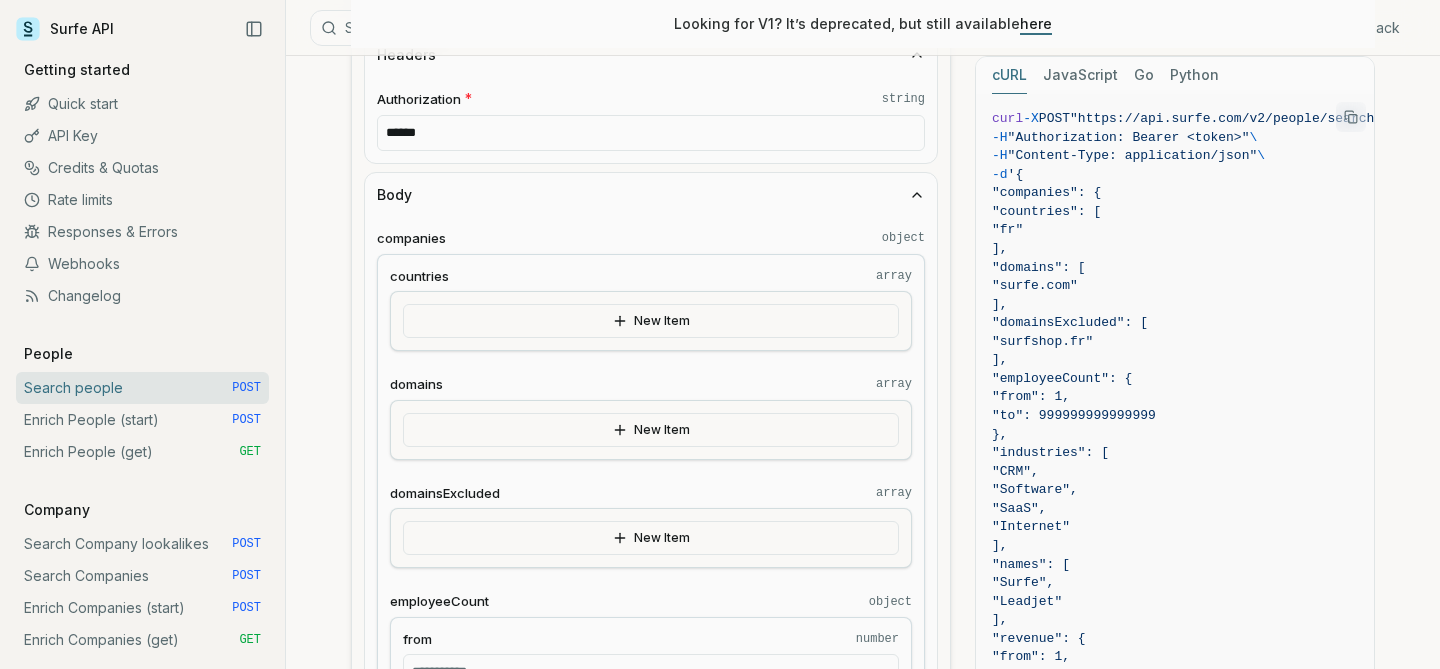 click on "New Item" at bounding box center (651, 430) 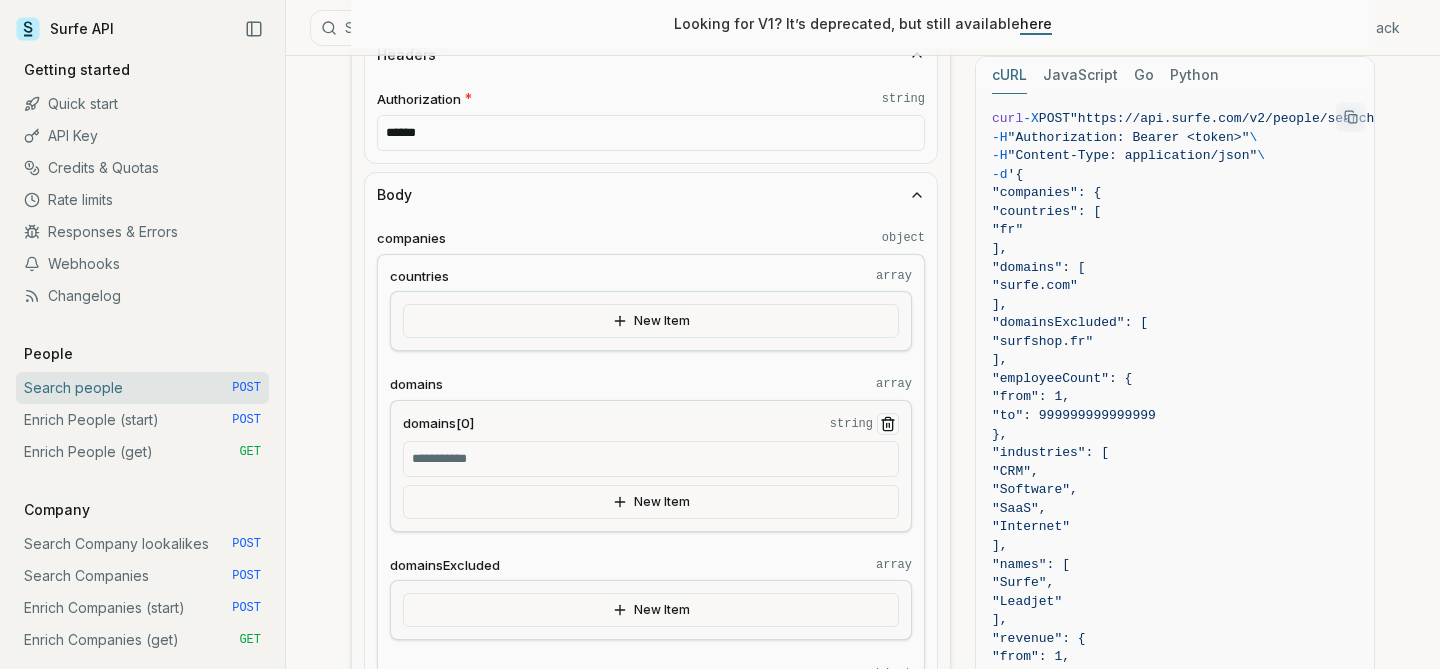 click on "domains[0] string" at bounding box center (651, 459) 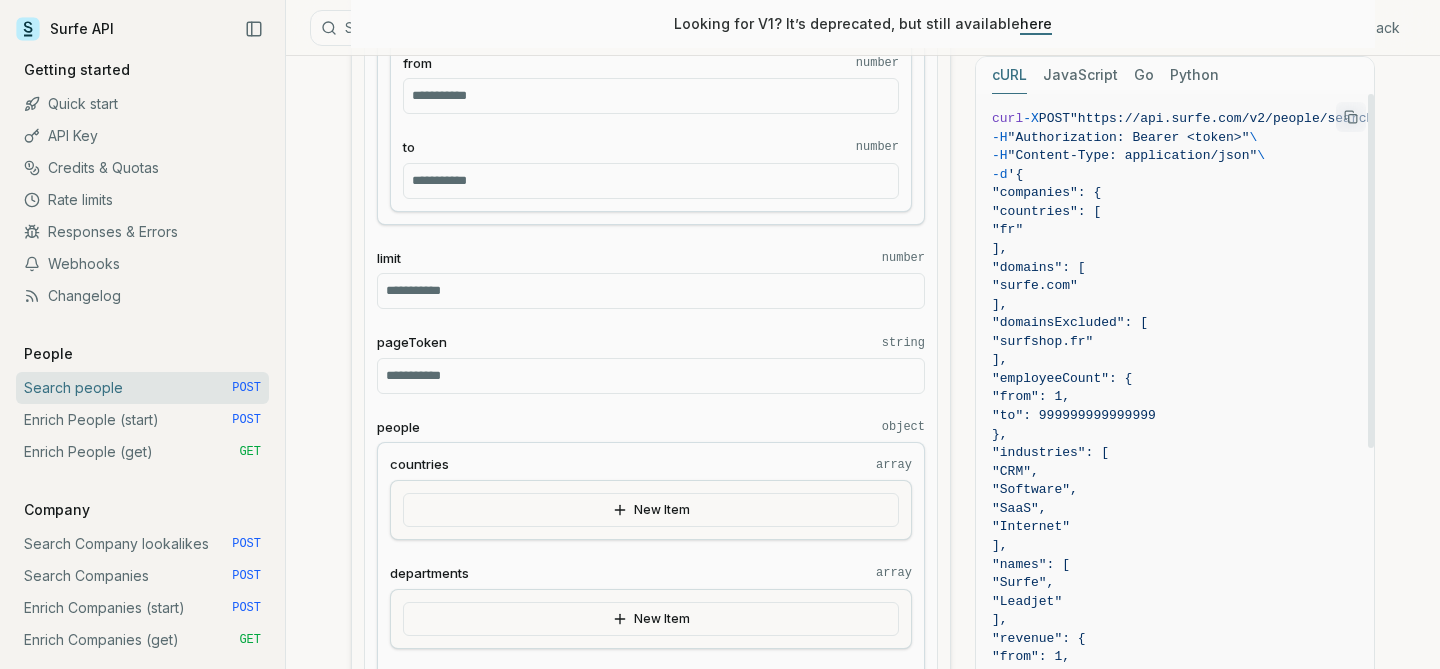 scroll, scrollTop: 1039, scrollLeft: 0, axis: vertical 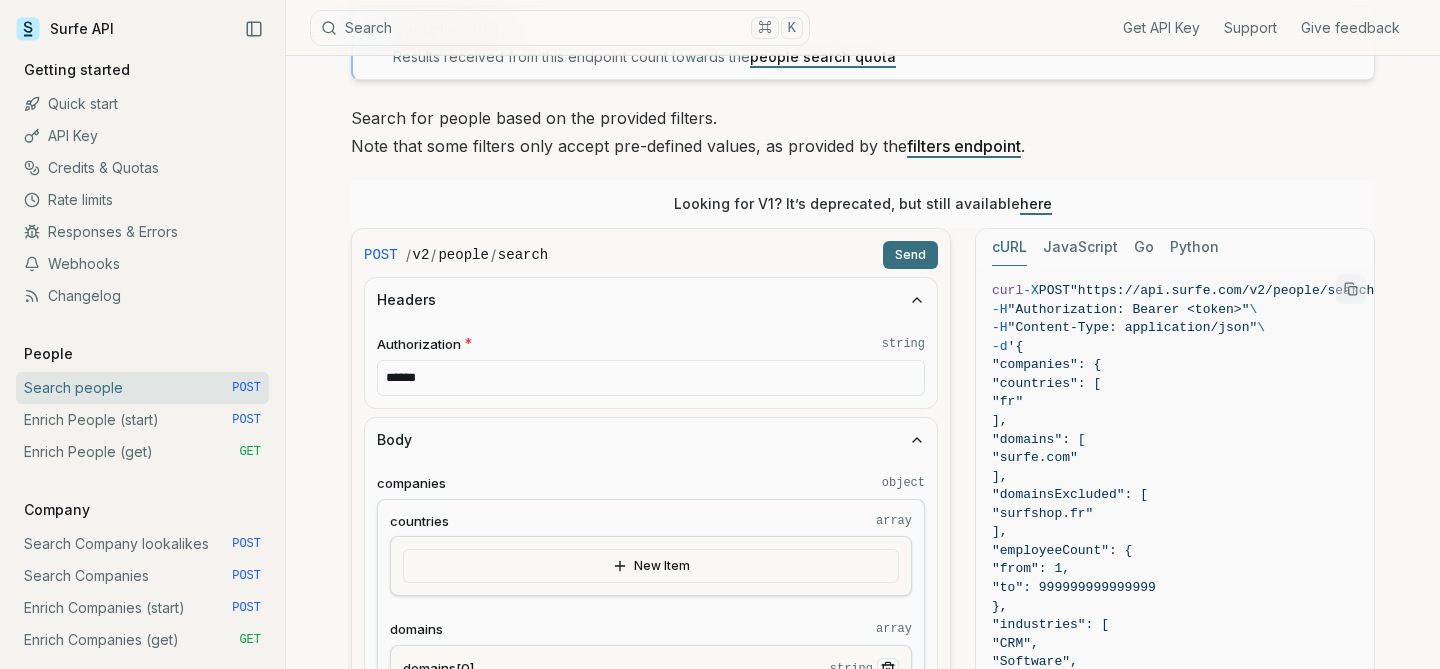 click on "******" at bounding box center [651, 378] 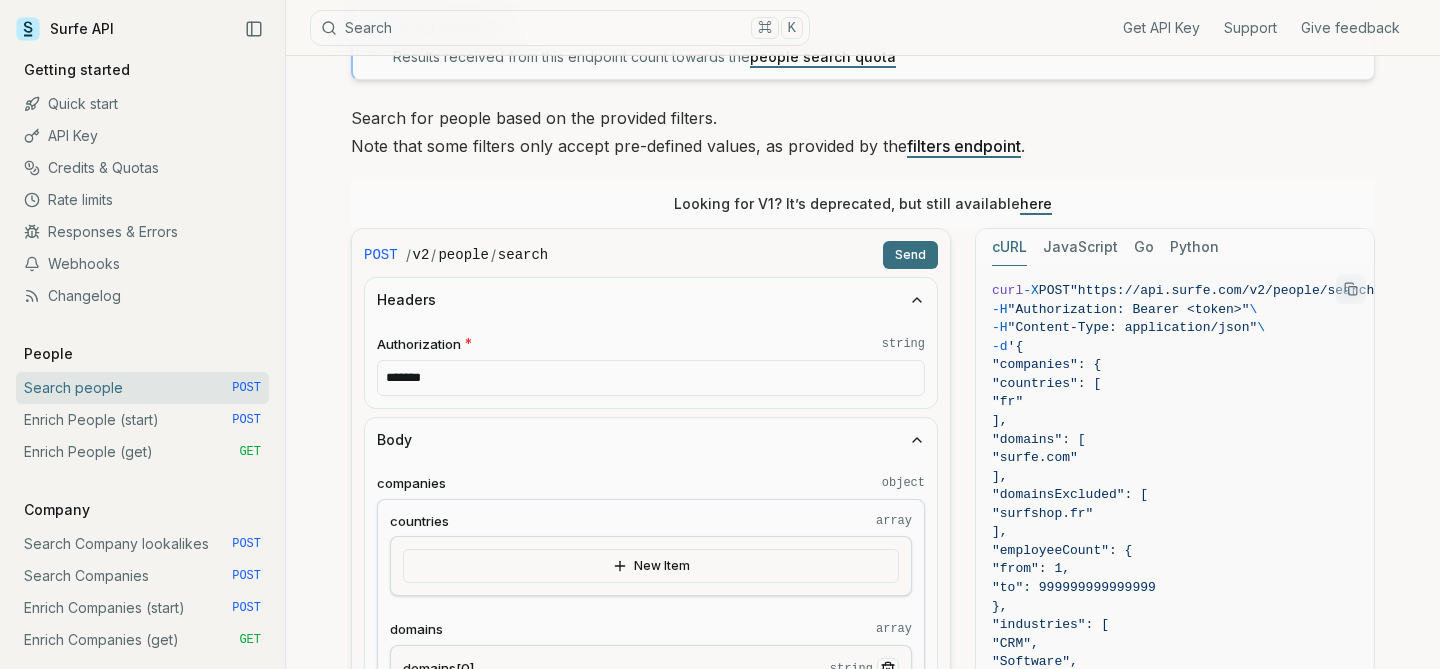 type on "******" 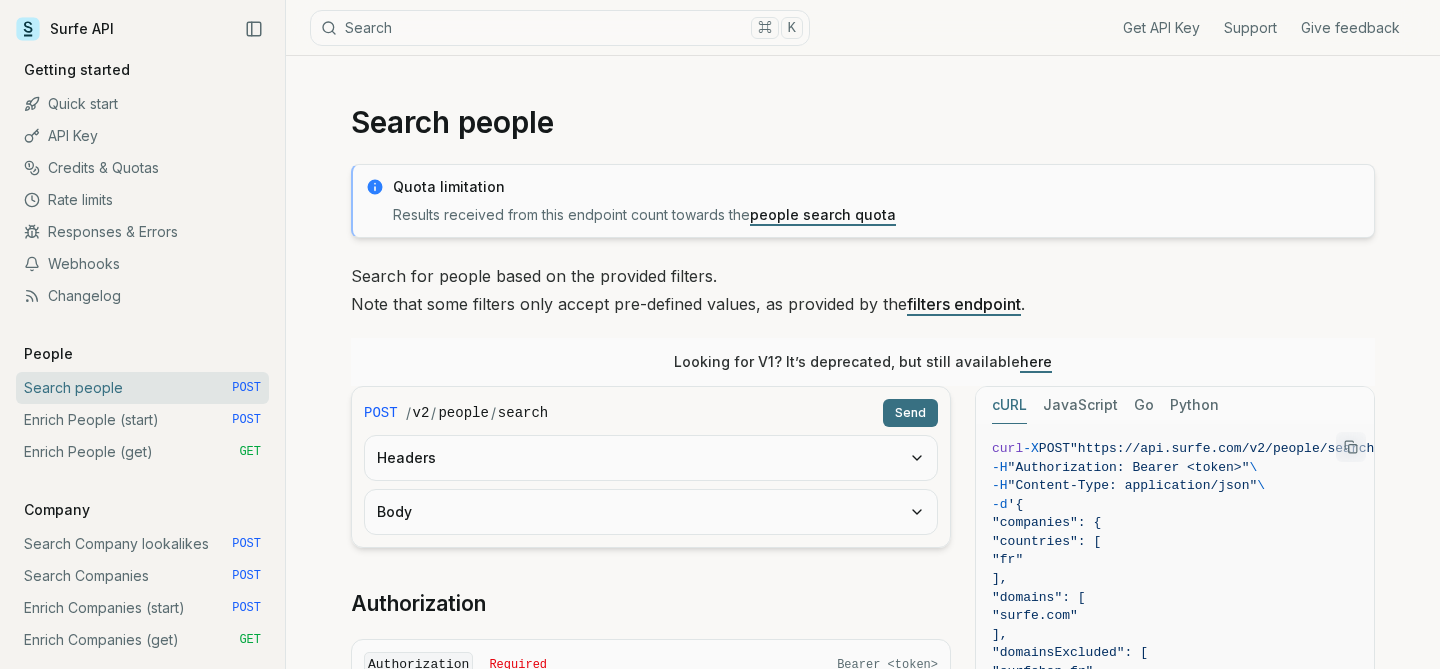 scroll, scrollTop: 0, scrollLeft: 0, axis: both 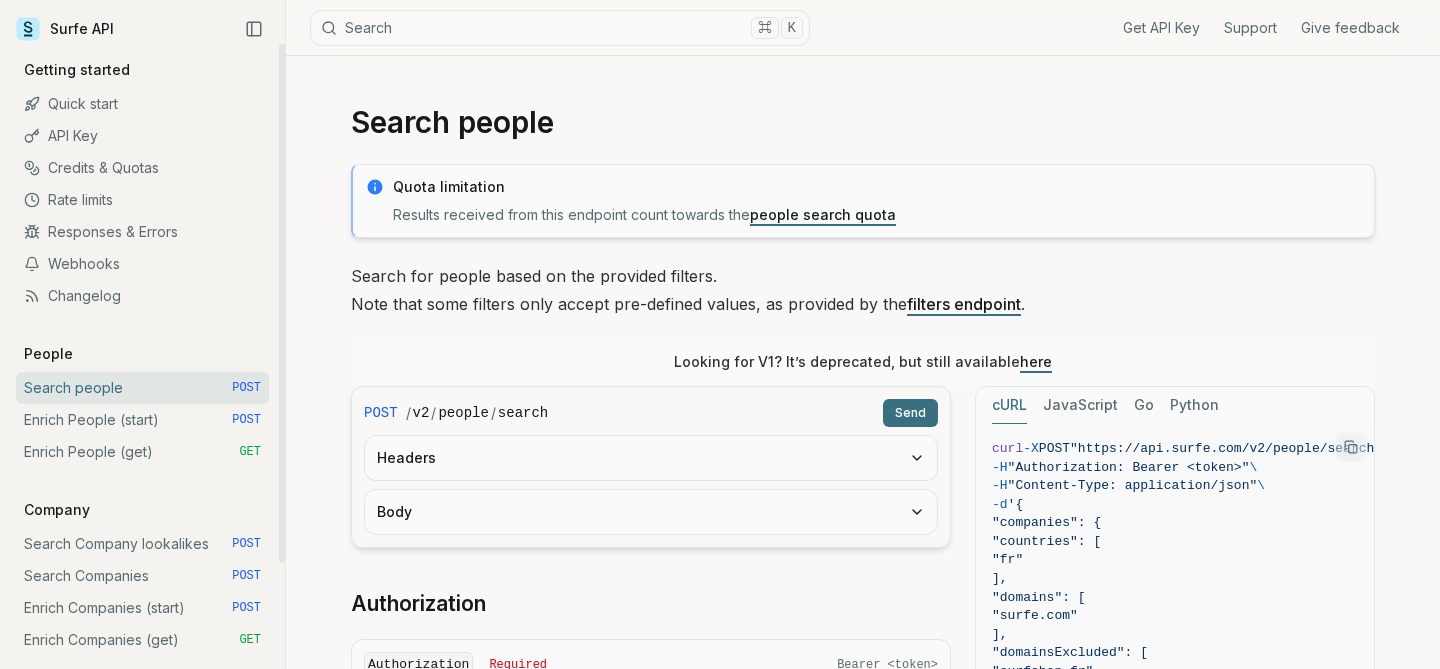 click on "Quick start" at bounding box center [142, 104] 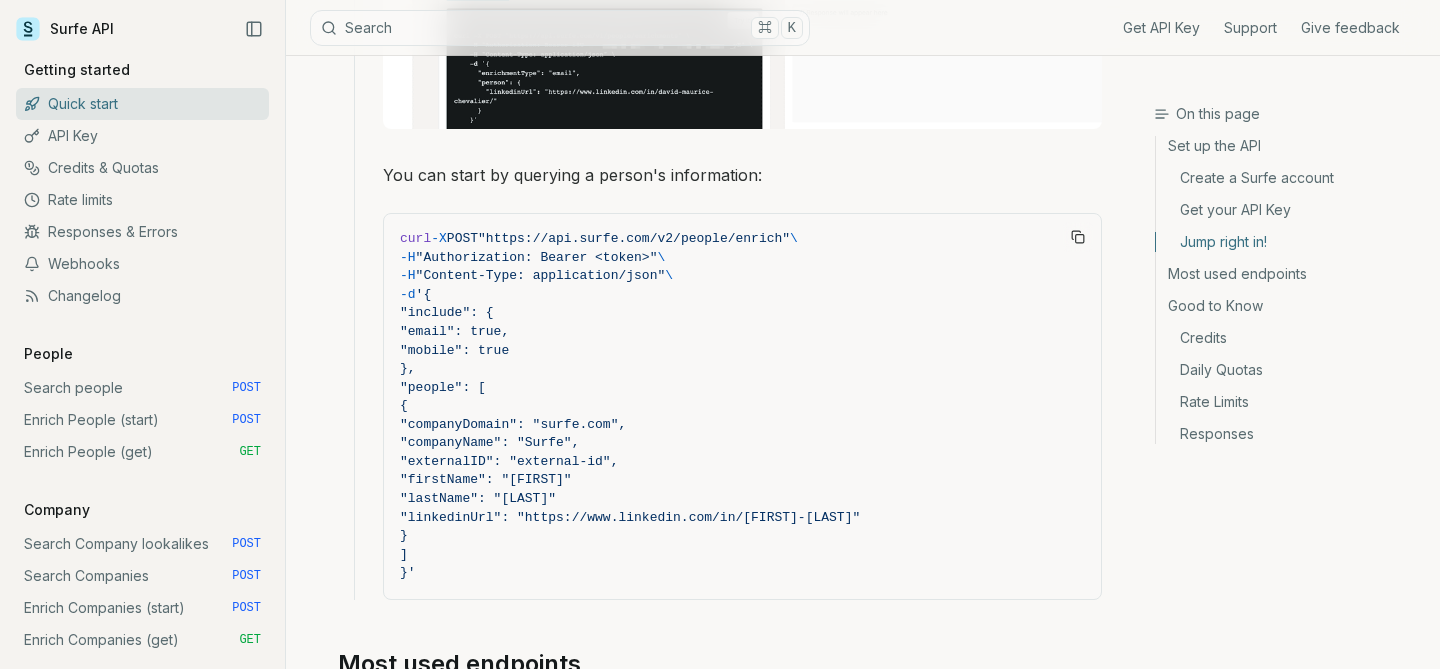 scroll, scrollTop: 1839, scrollLeft: 0, axis: vertical 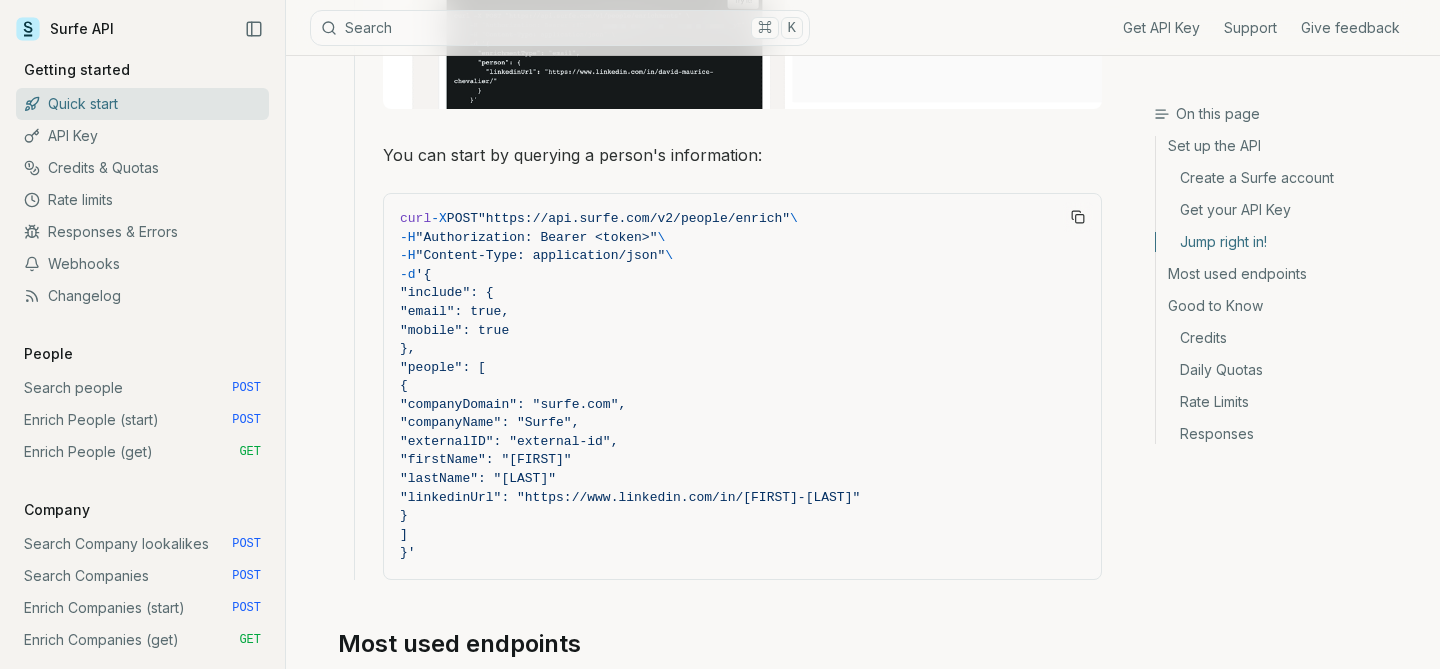 click on "]" at bounding box center [742, 535] 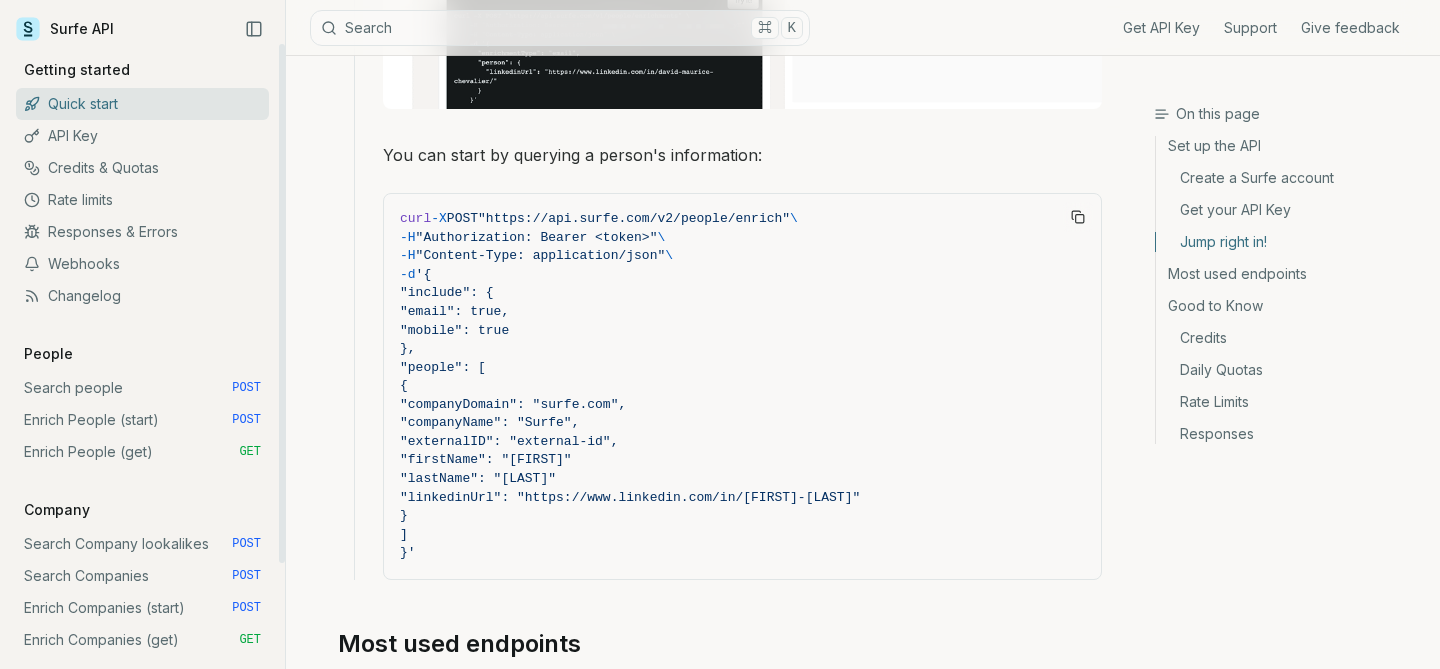 click on "API Key" at bounding box center [142, 136] 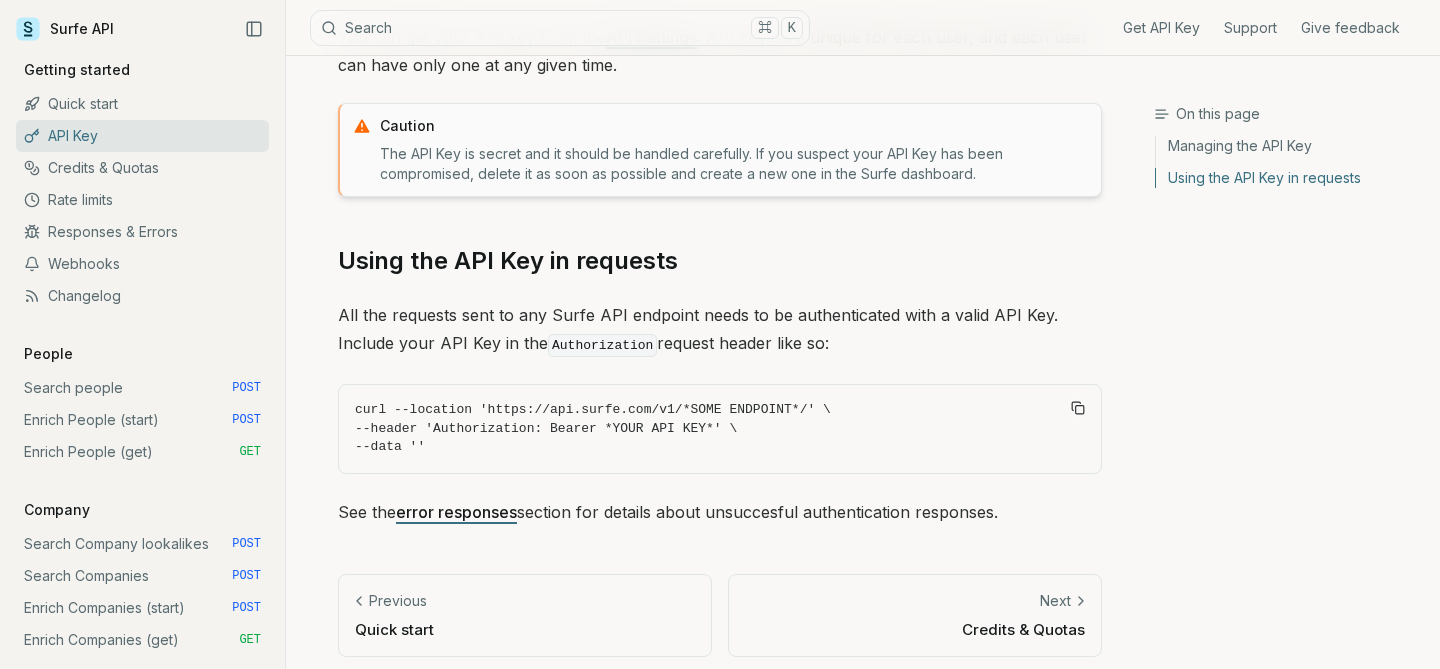 scroll, scrollTop: 319, scrollLeft: 0, axis: vertical 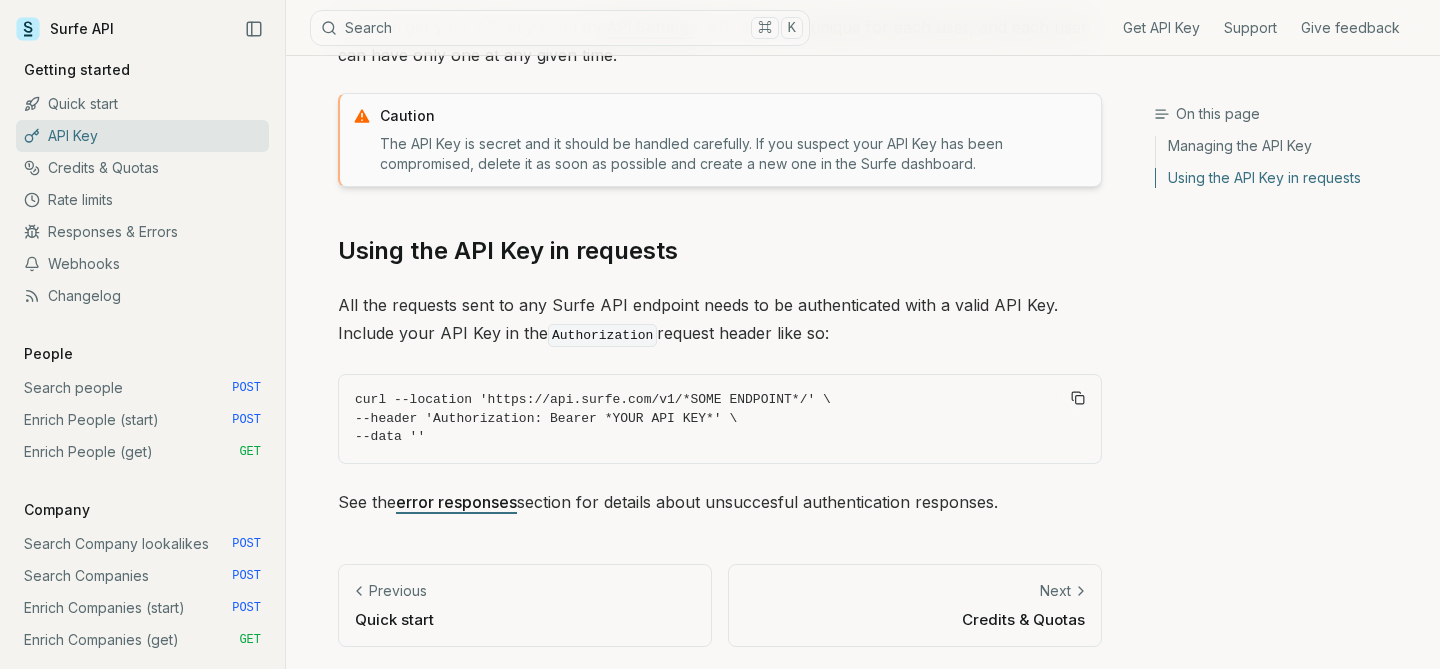 click on "Next" at bounding box center (915, 591) 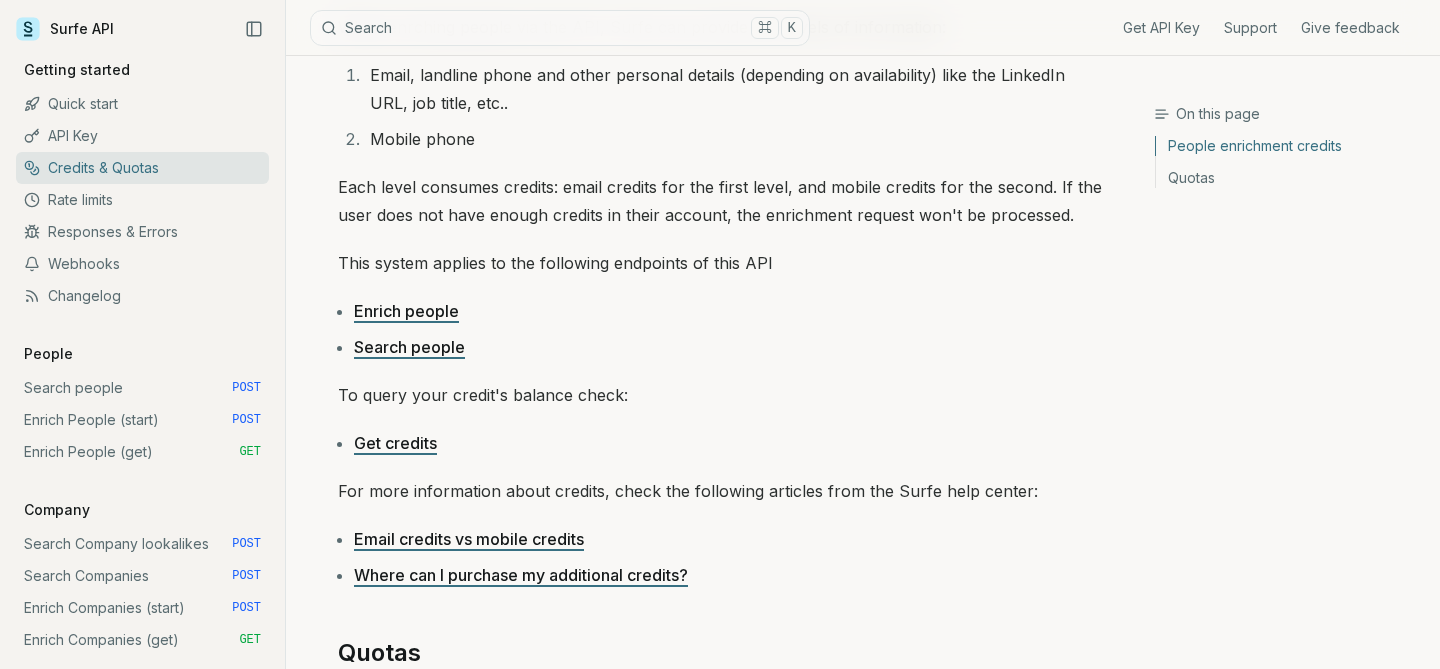 scroll, scrollTop: 0, scrollLeft: 0, axis: both 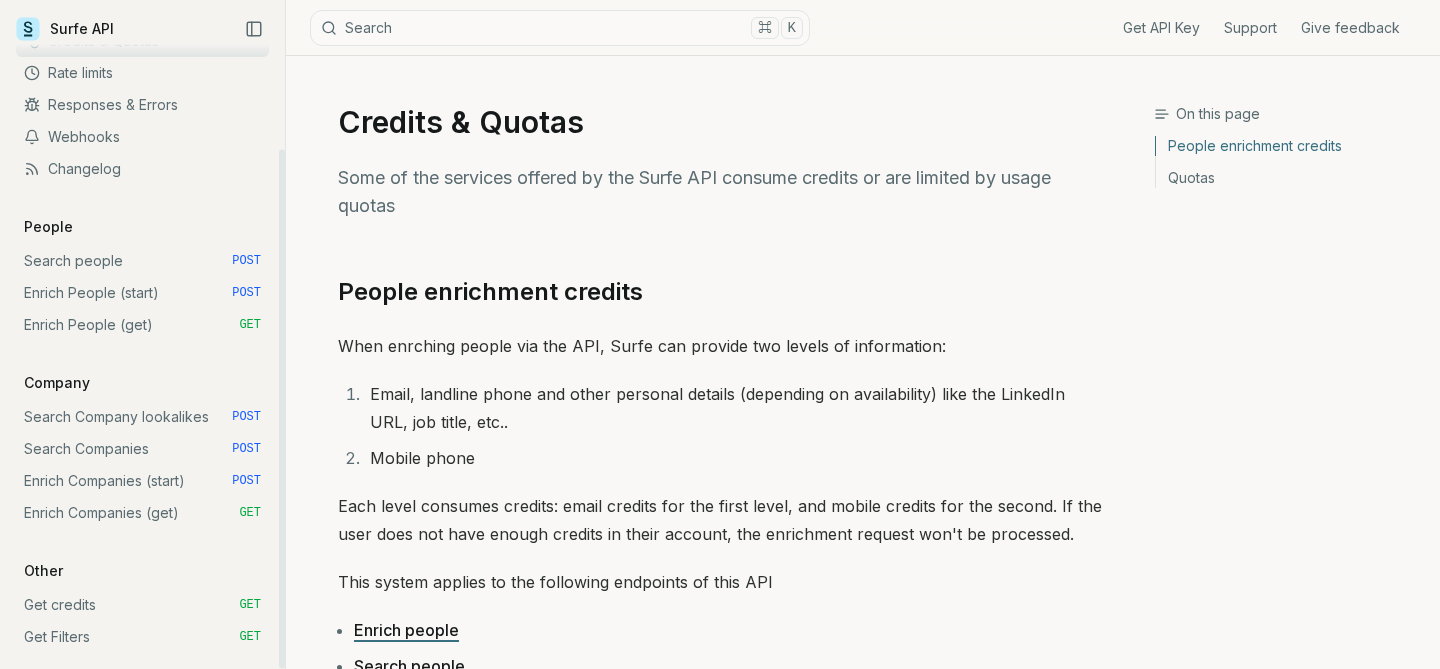 click on "Search people   POST" at bounding box center (142, 261) 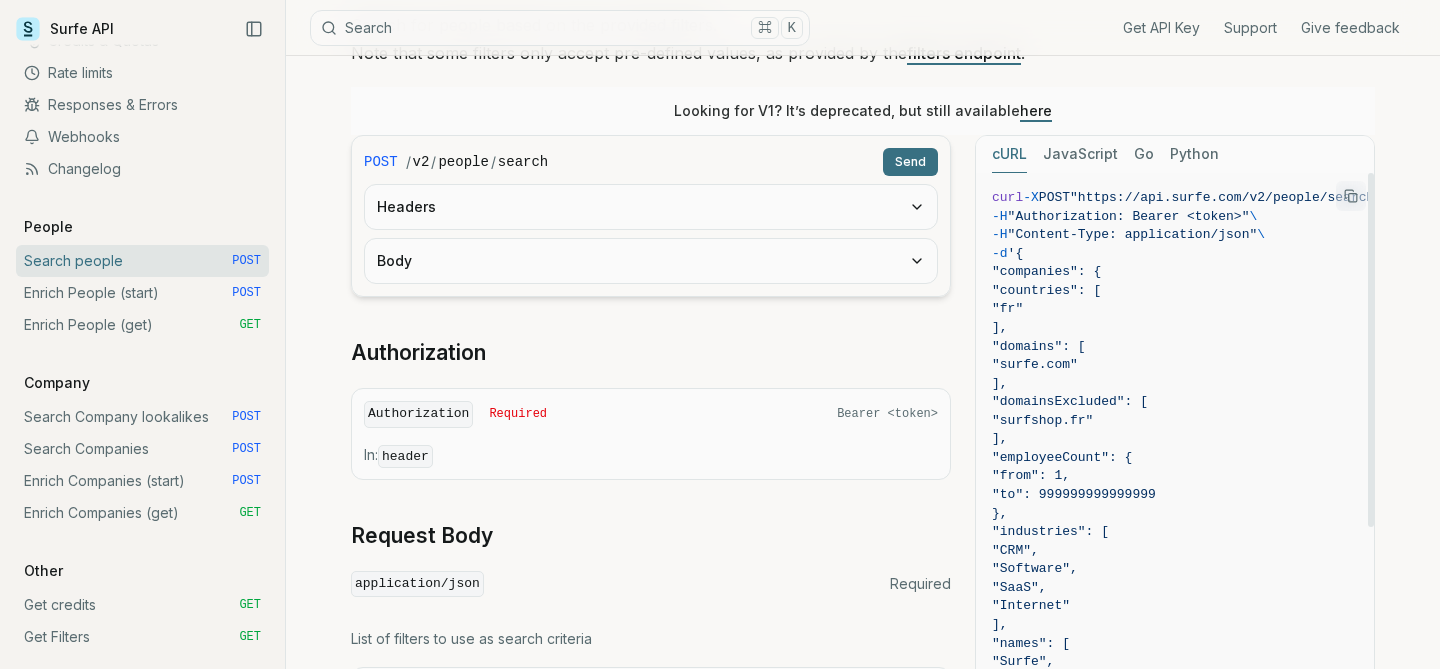 scroll, scrollTop: 196, scrollLeft: 0, axis: vertical 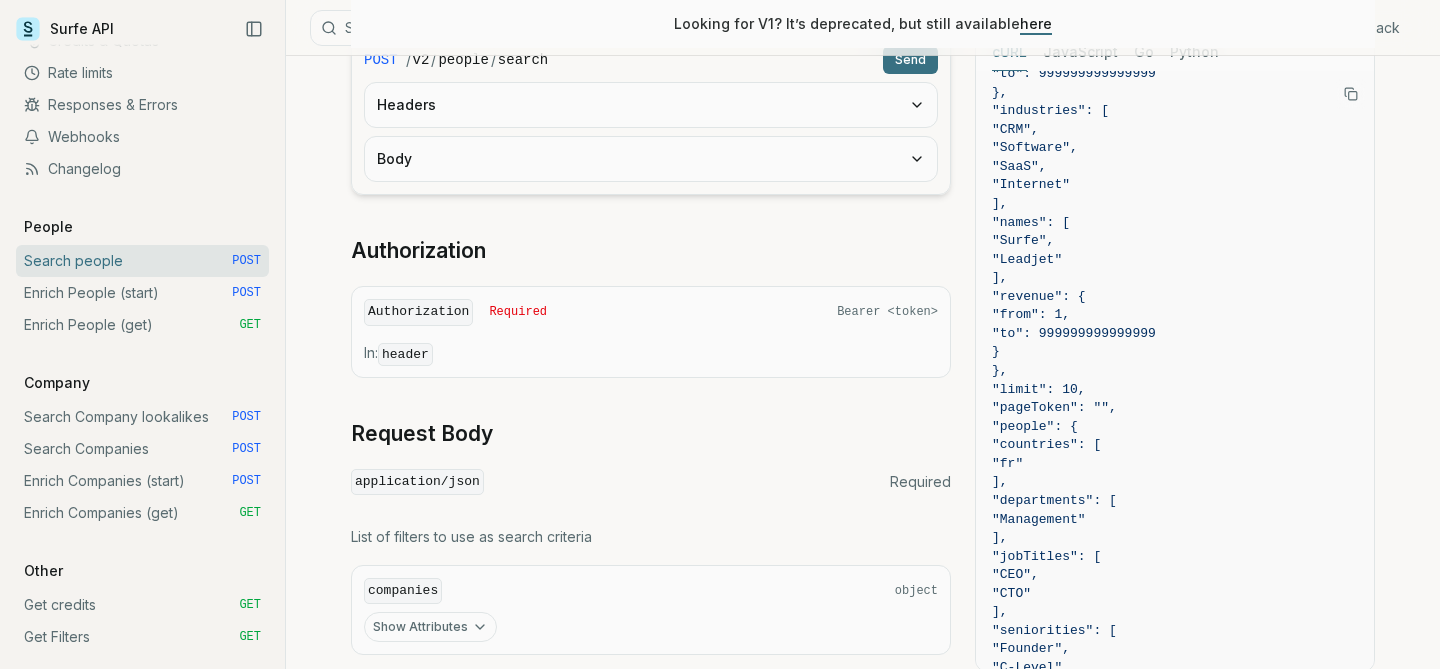click on "Authorization" at bounding box center (651, 251) 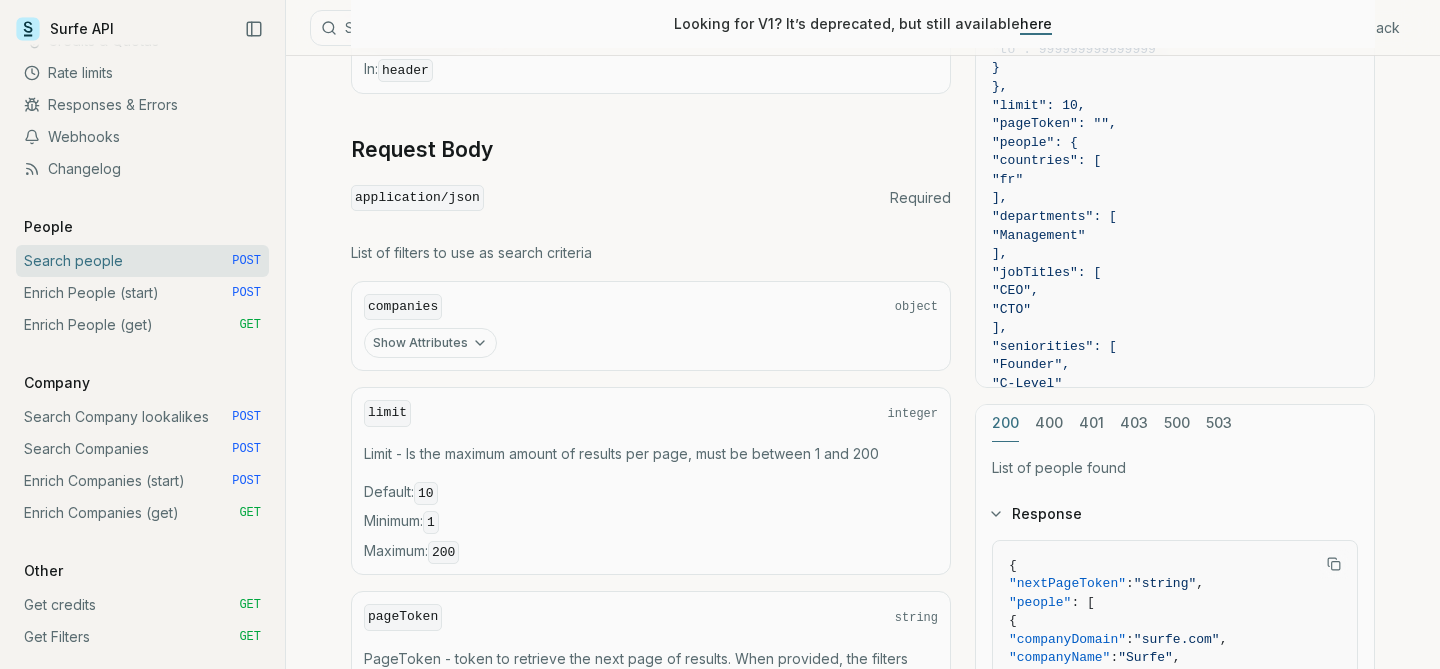 scroll, scrollTop: 644, scrollLeft: 0, axis: vertical 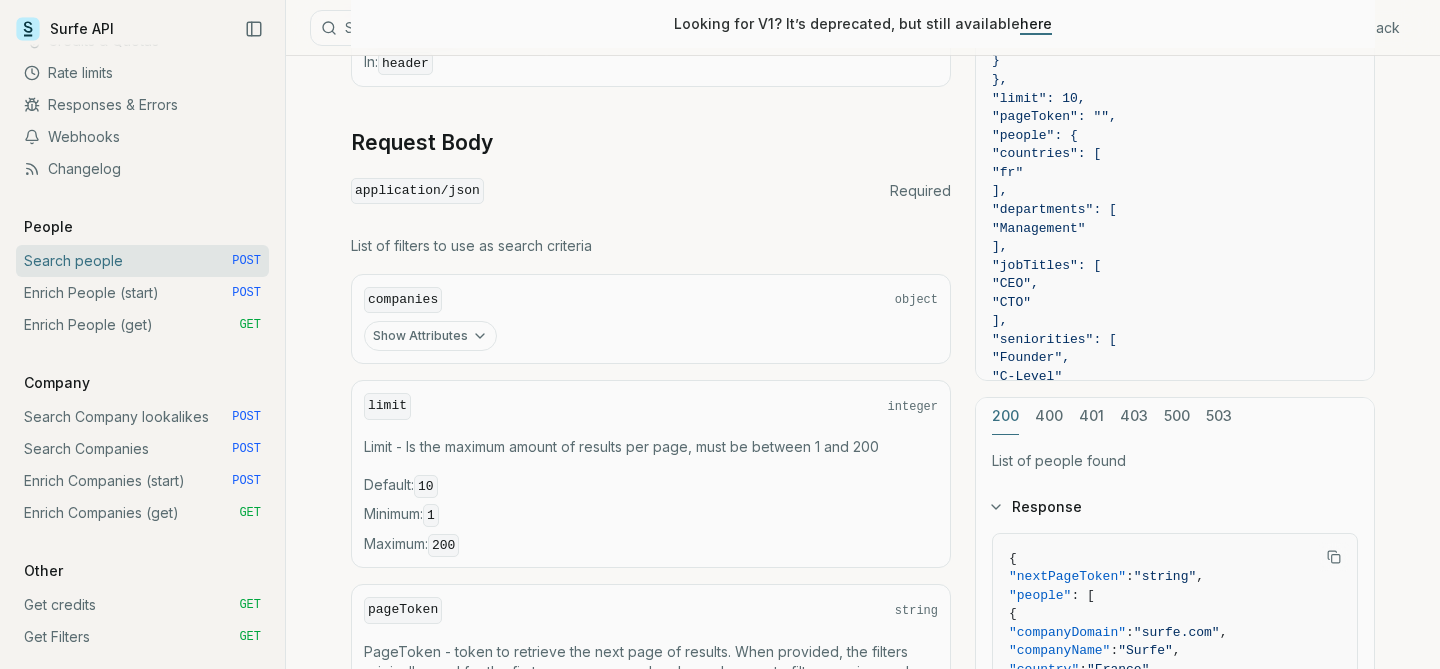 click 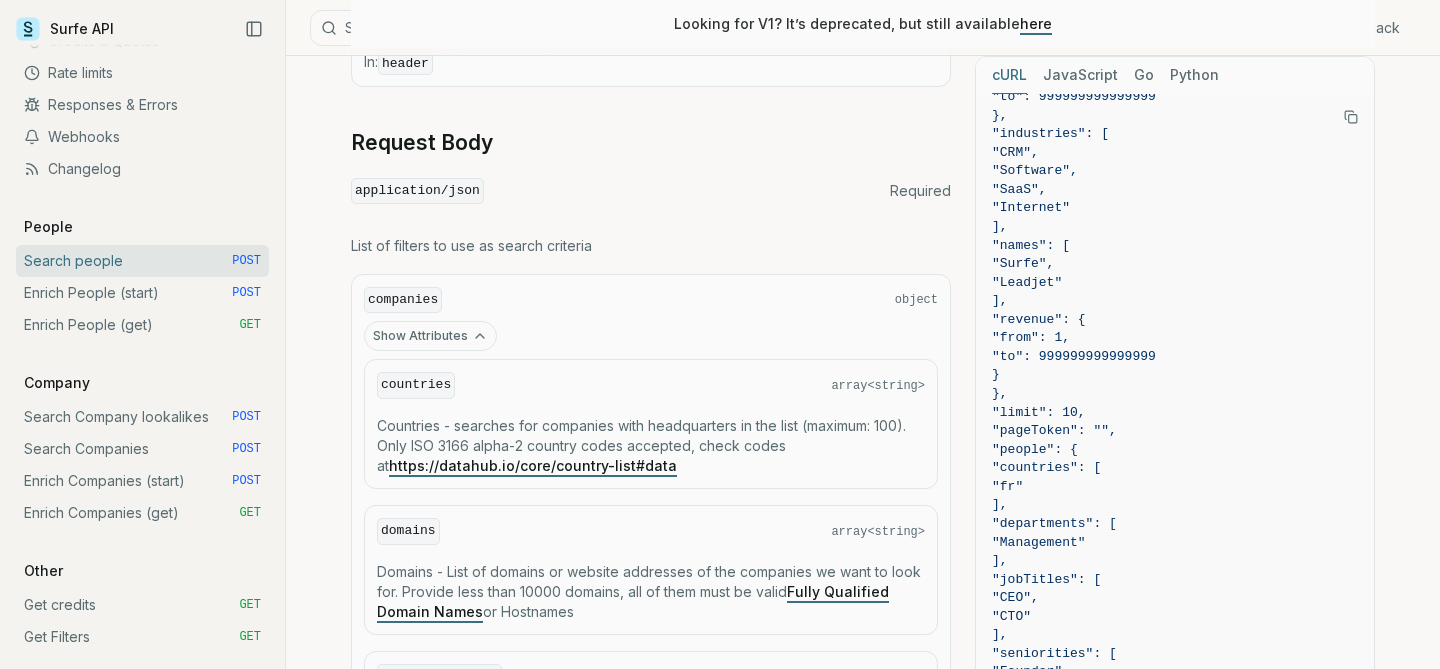 click 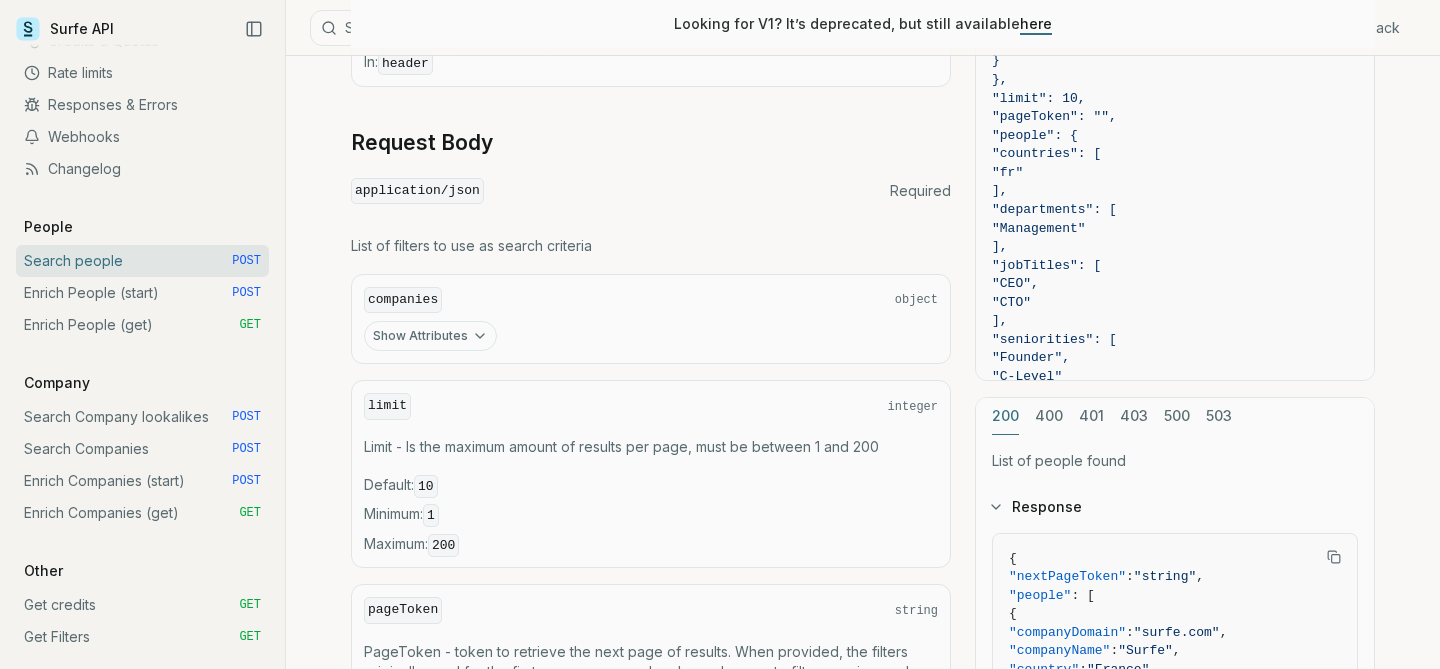 click 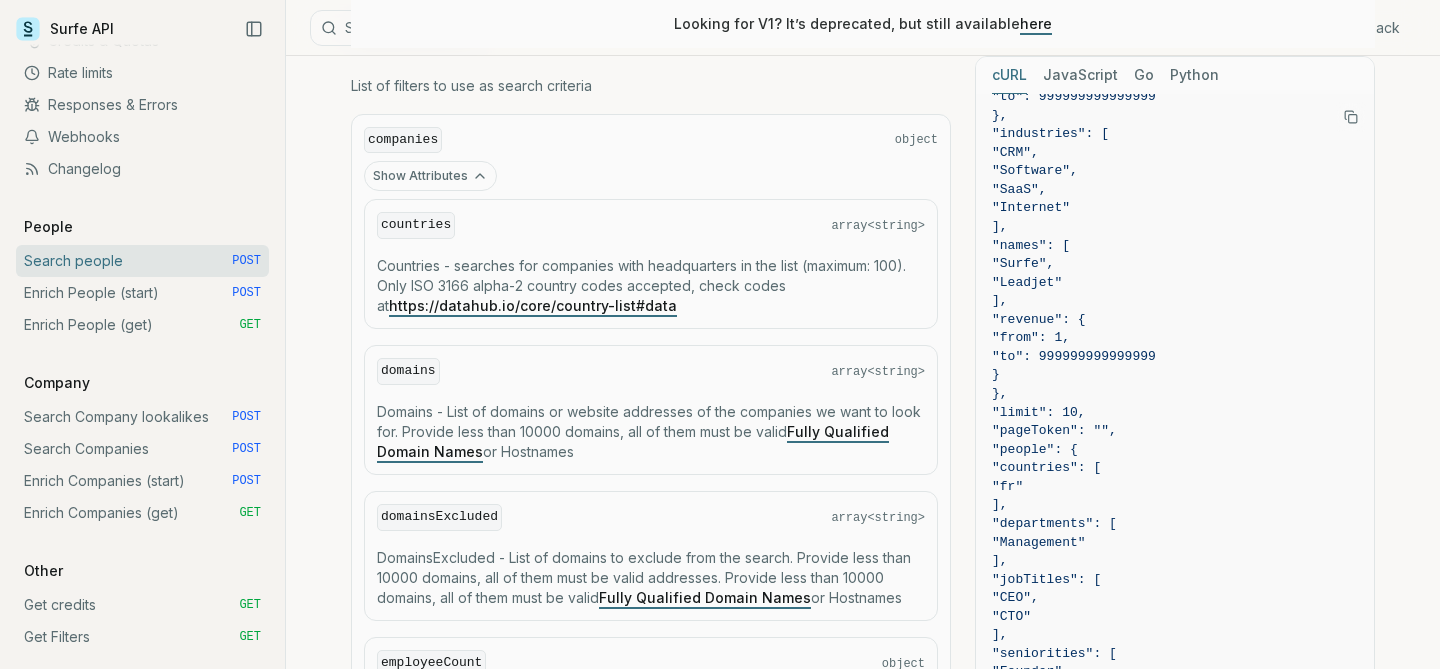 scroll, scrollTop: 806, scrollLeft: 0, axis: vertical 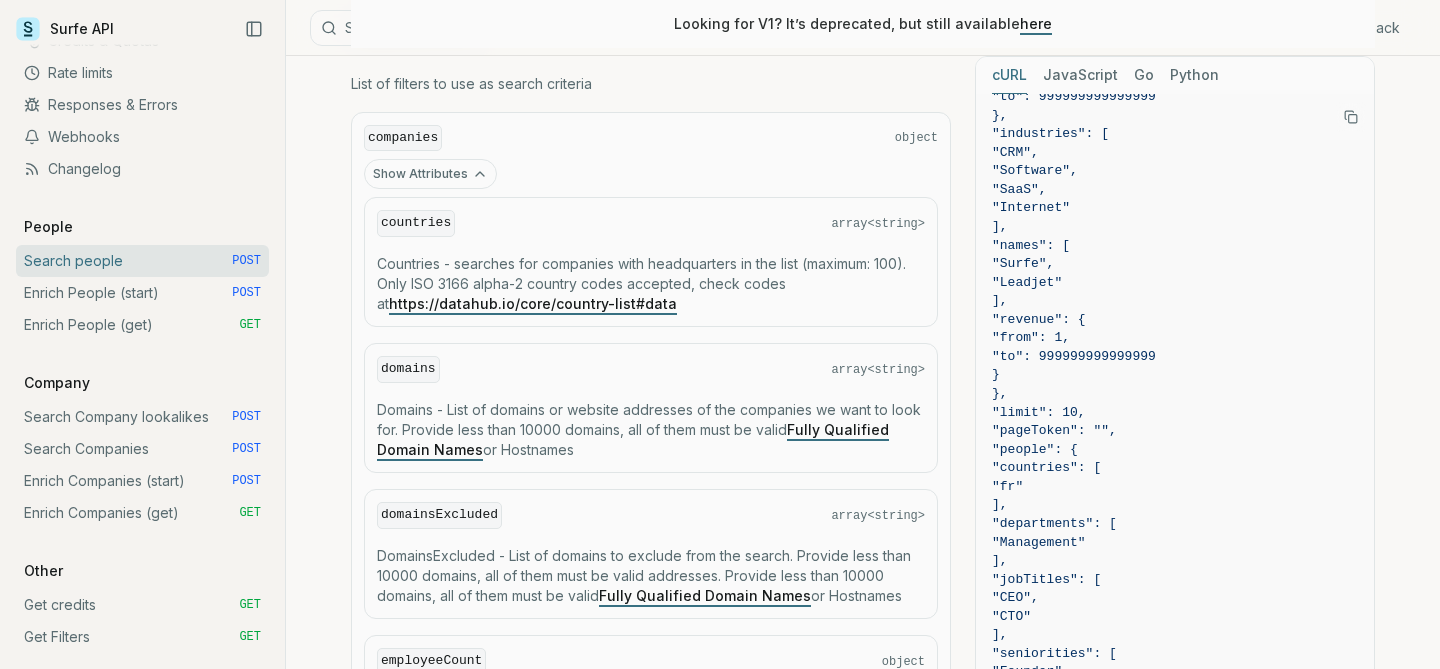 click on "domains" at bounding box center [408, 369] 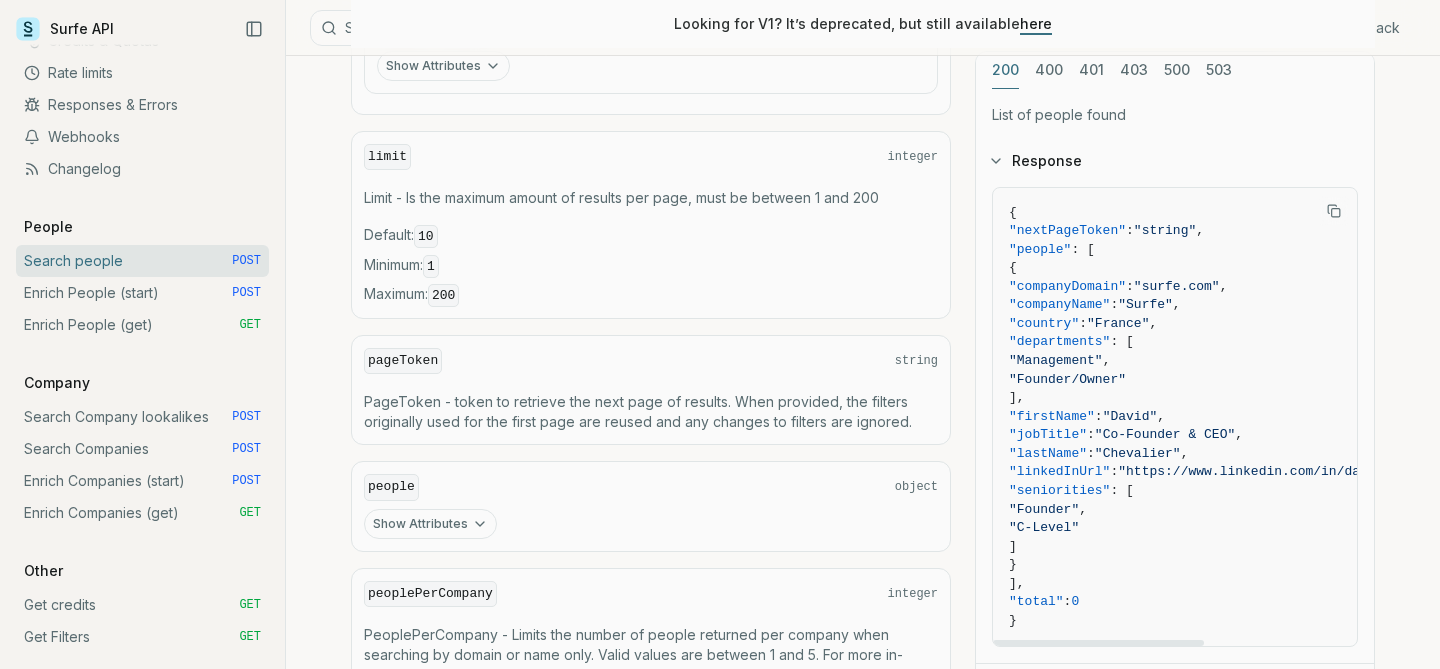 scroll, scrollTop: 1842, scrollLeft: 0, axis: vertical 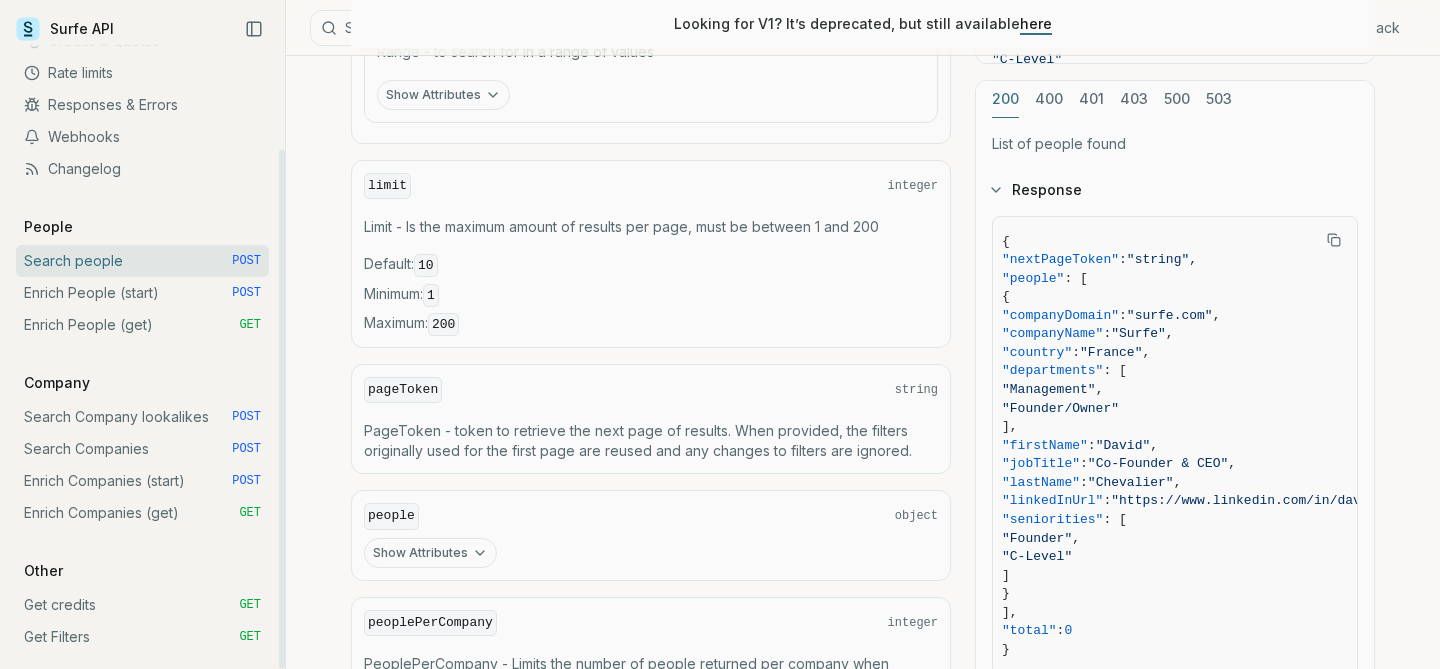 click on "Surfe API" at bounding box center (65, 29) 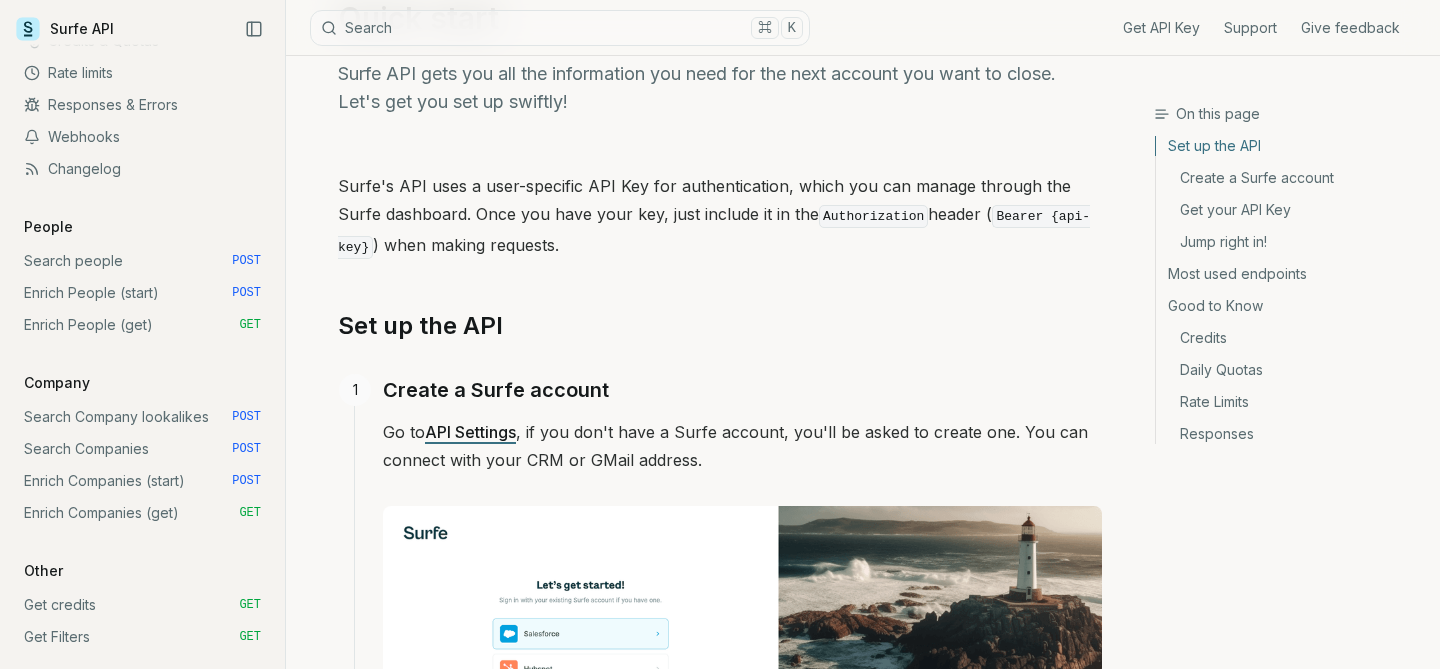 scroll, scrollTop: 113, scrollLeft: 0, axis: vertical 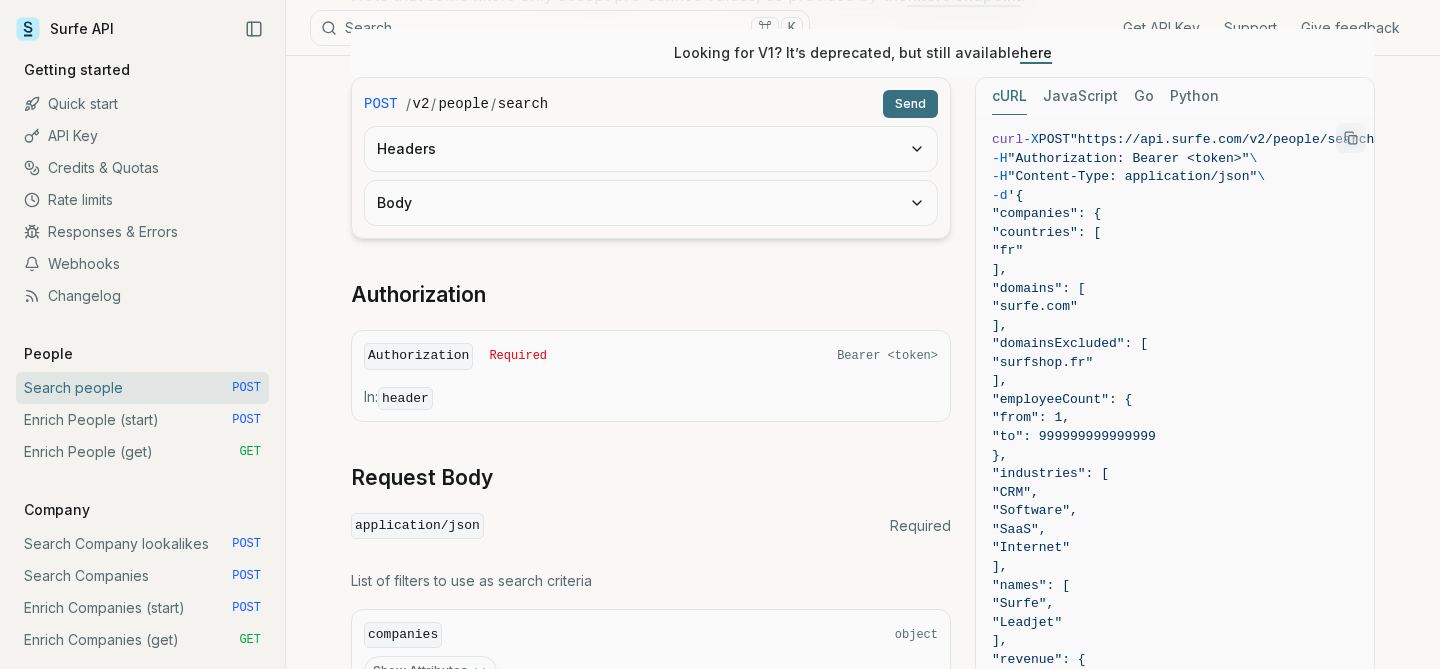 click on "Headers" at bounding box center [651, 149] 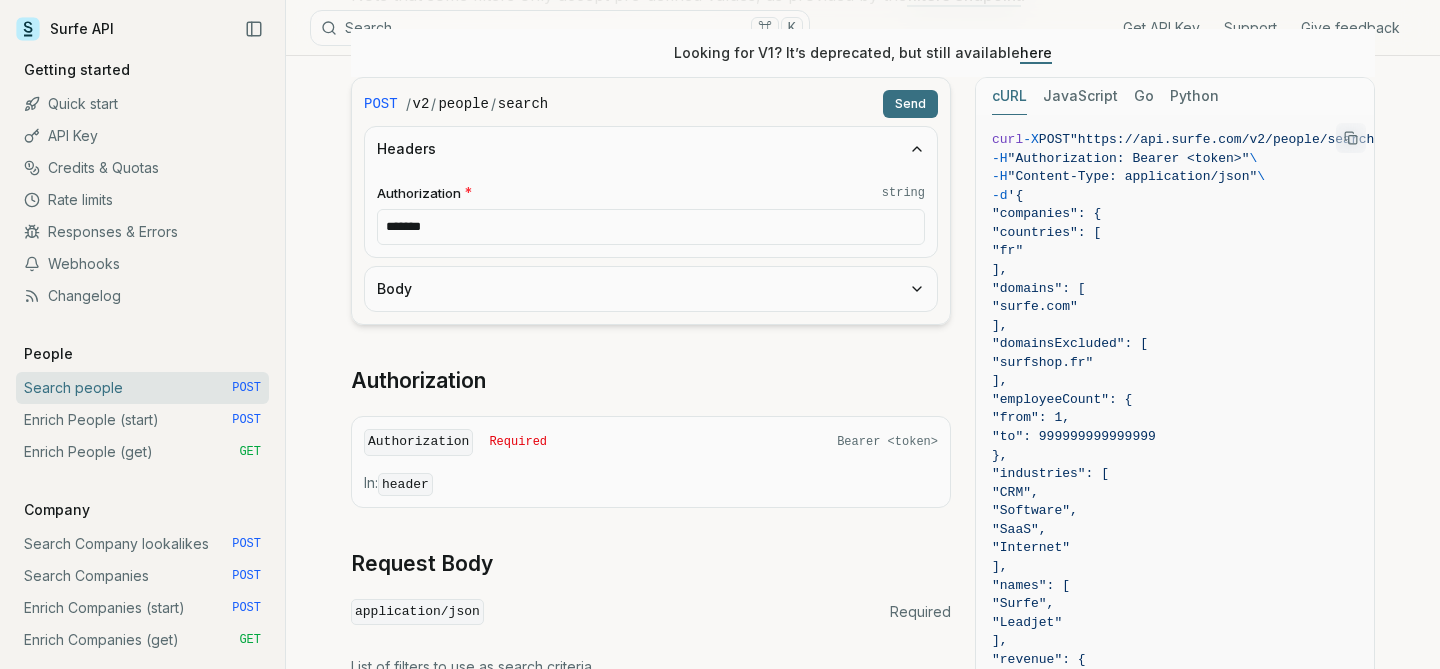 click on "Body" at bounding box center (651, 289) 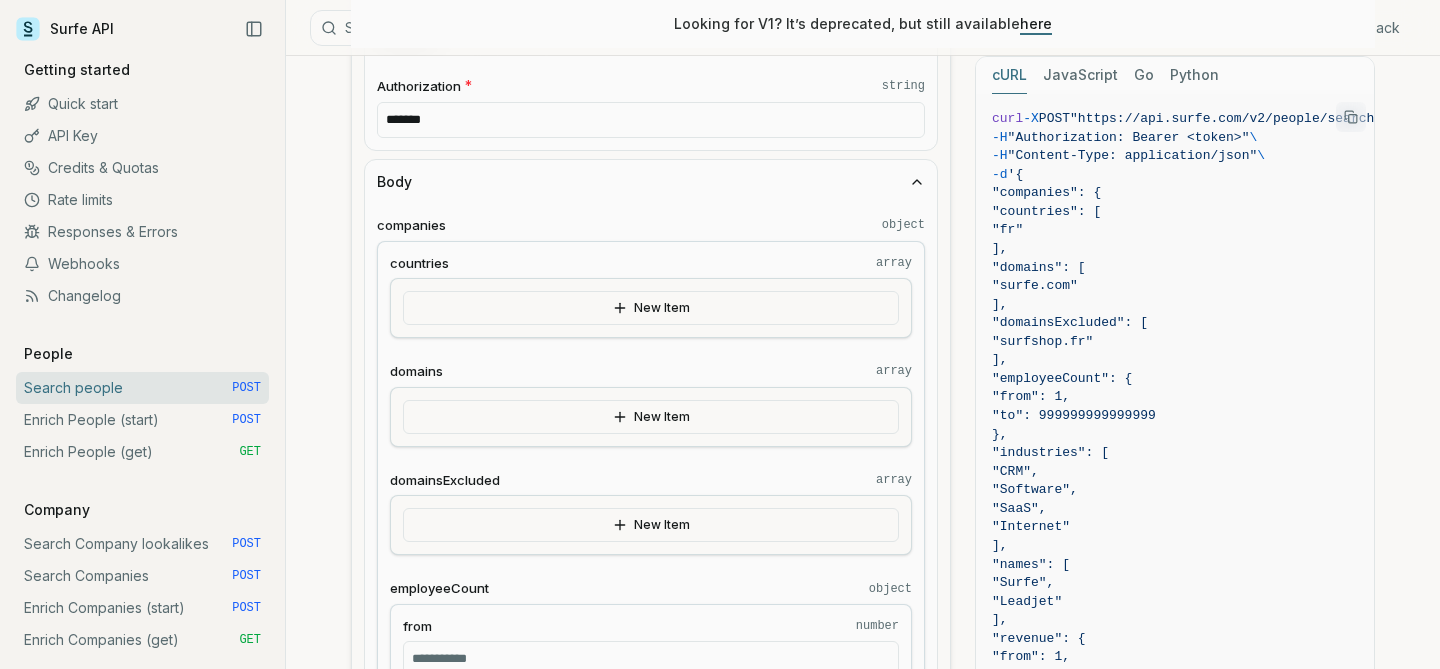 scroll, scrollTop: 426, scrollLeft: 0, axis: vertical 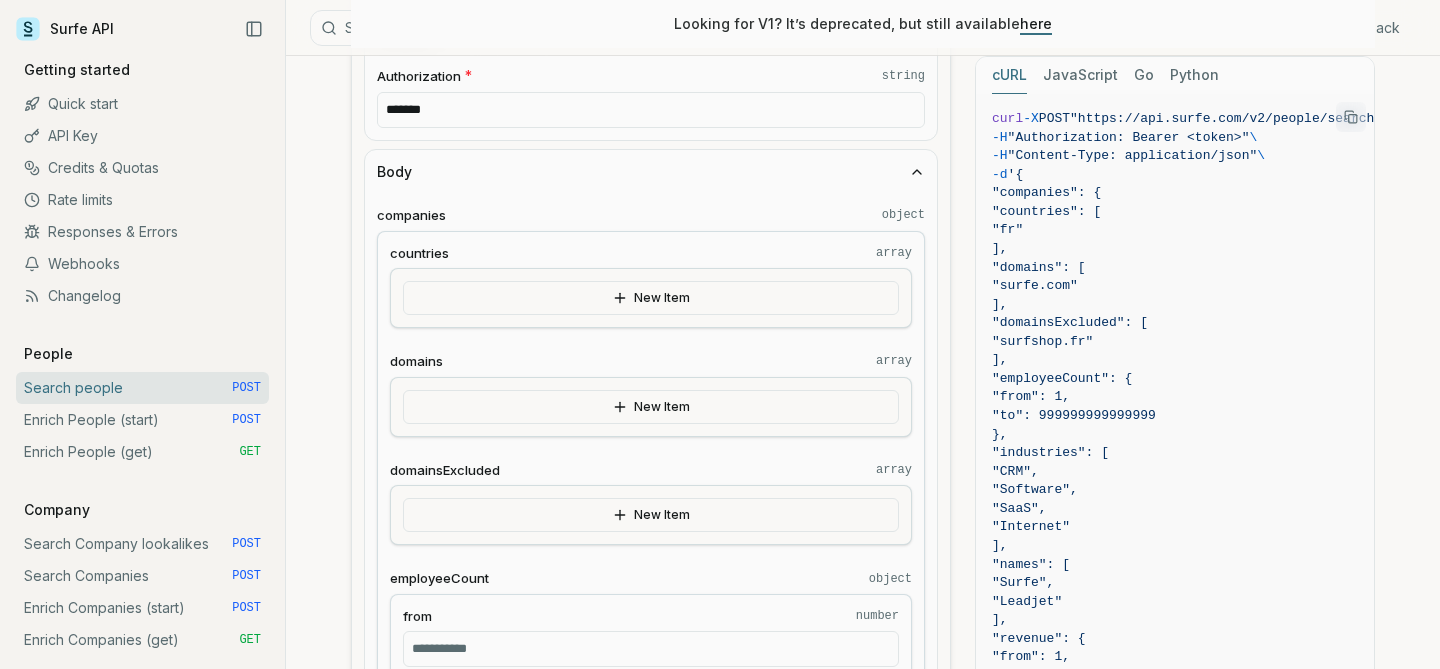 click on "New Item" at bounding box center [651, 407] 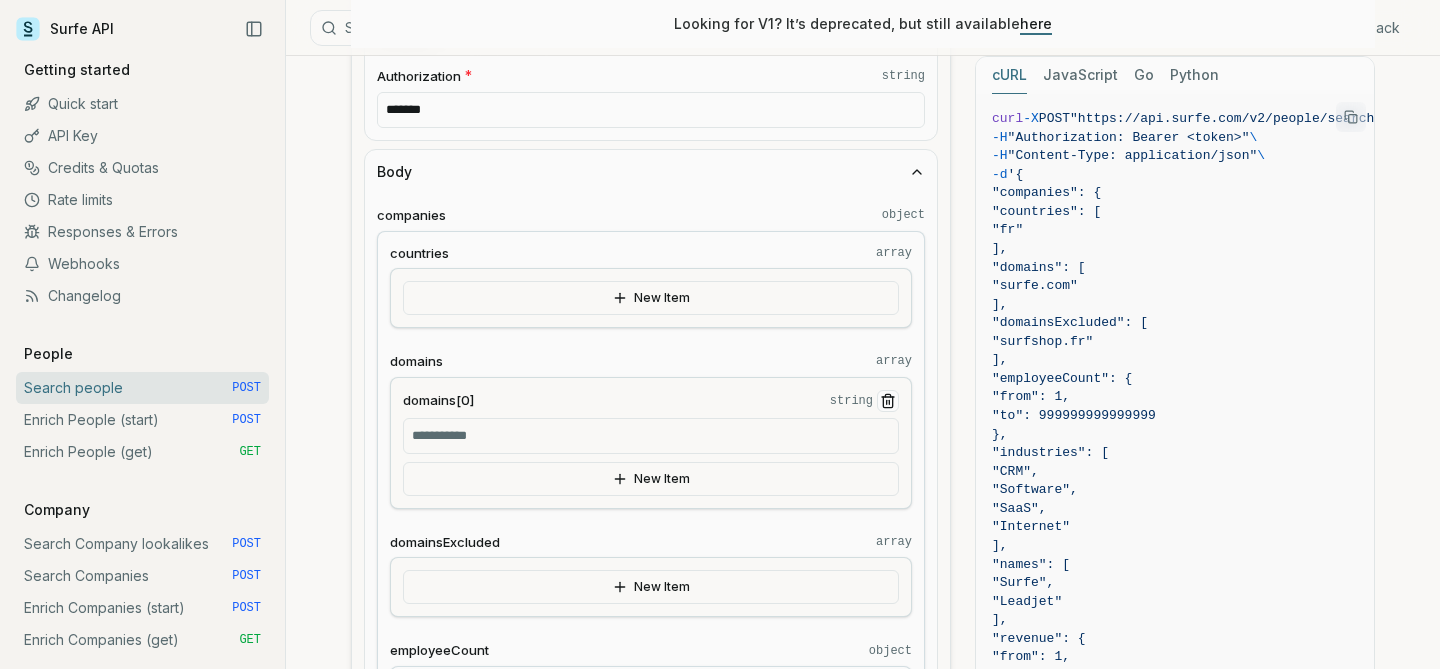 click on "domains[0] string" at bounding box center (651, 436) 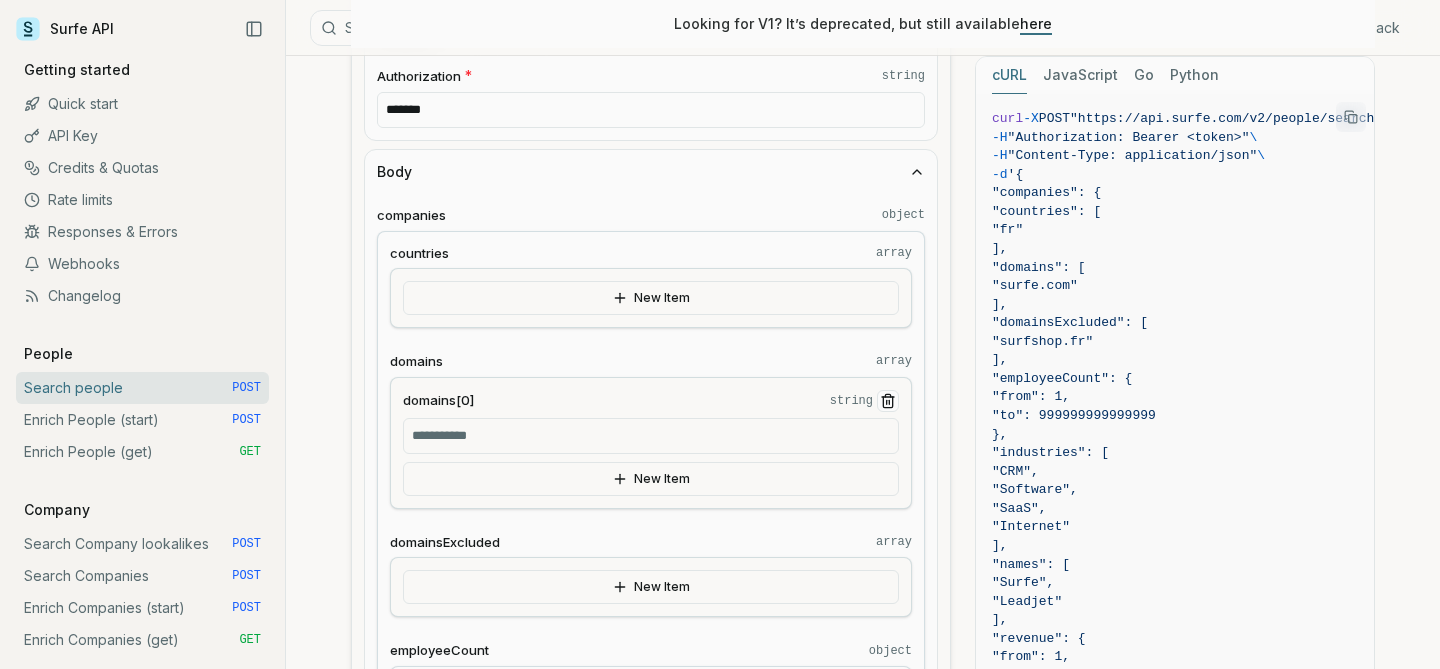 scroll, scrollTop: 416, scrollLeft: 0, axis: vertical 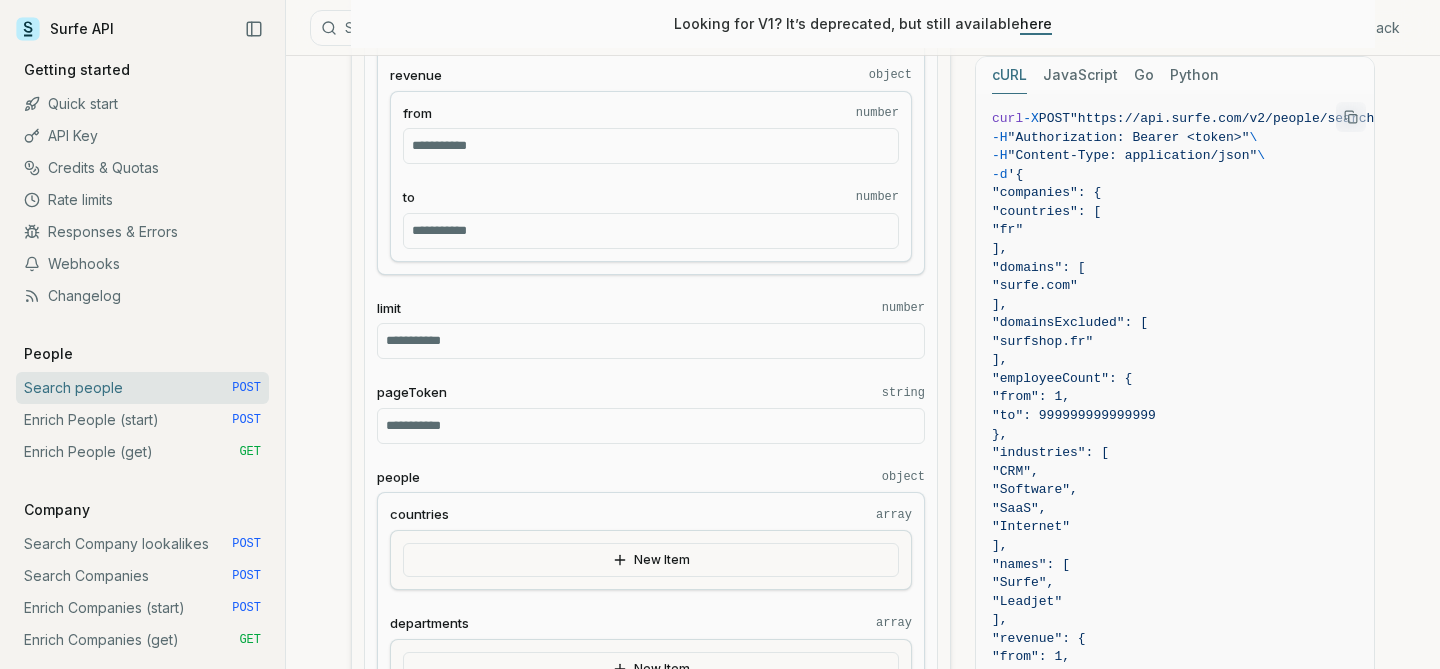 type on "**********" 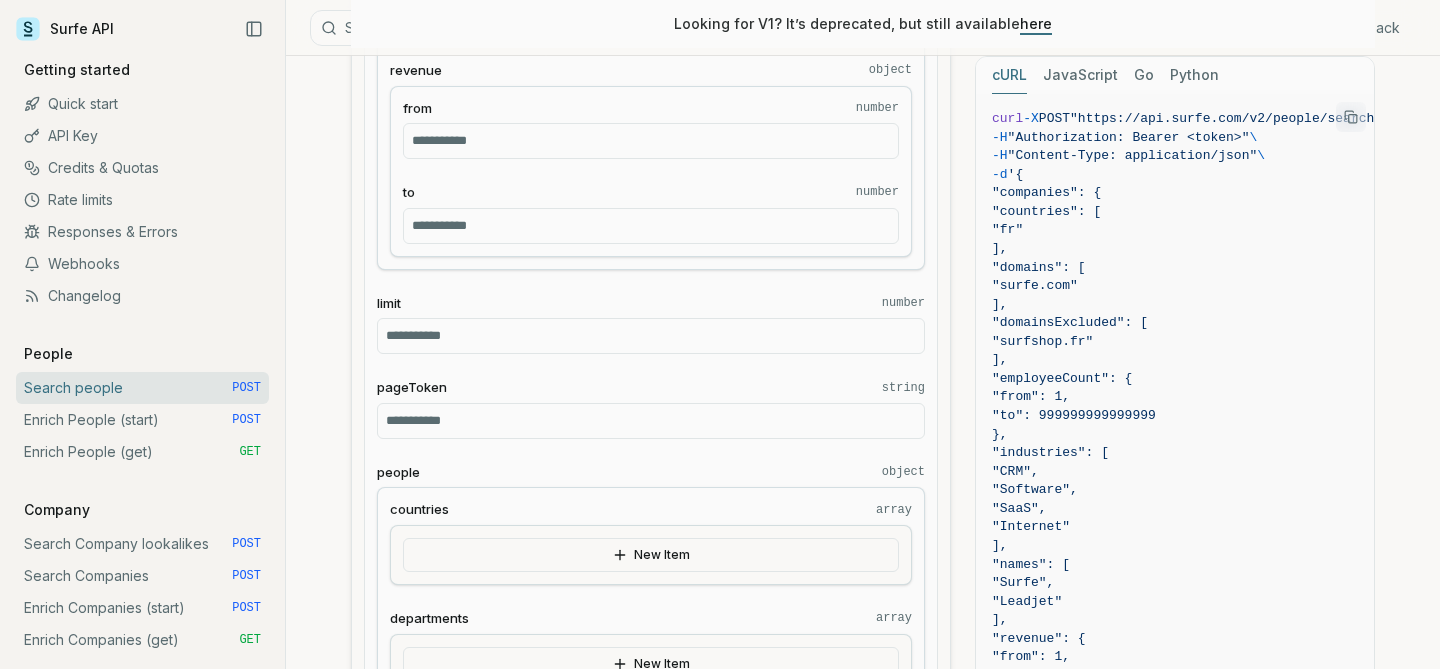 click on "**********" at bounding box center [651, 98] 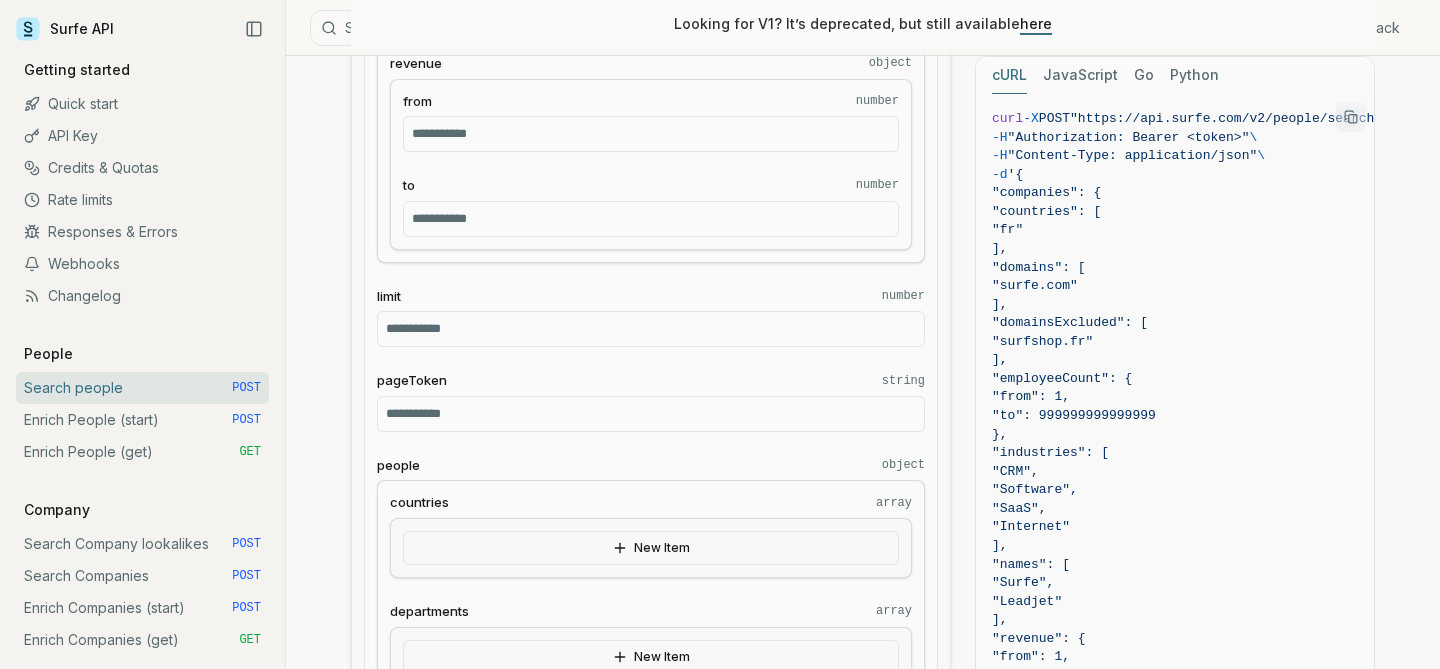 click on "*" at bounding box center (651, 329) 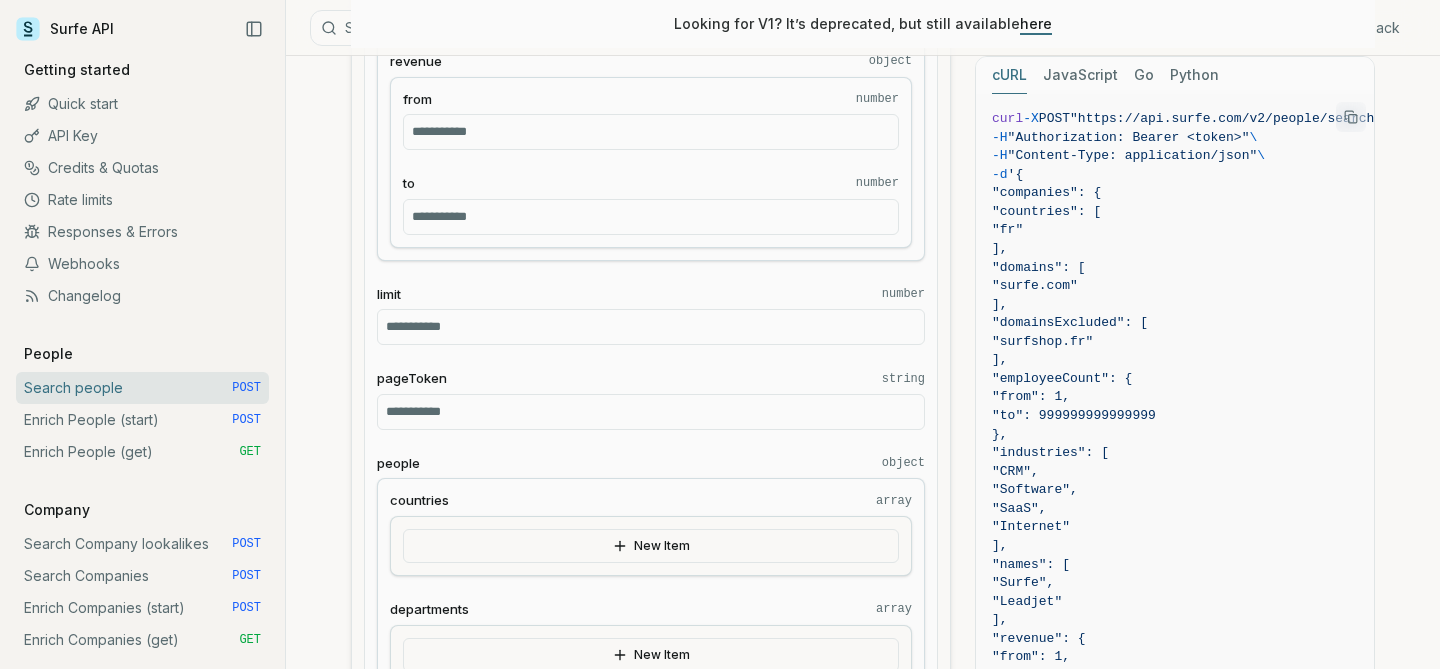 click on "*" at bounding box center [651, 327] 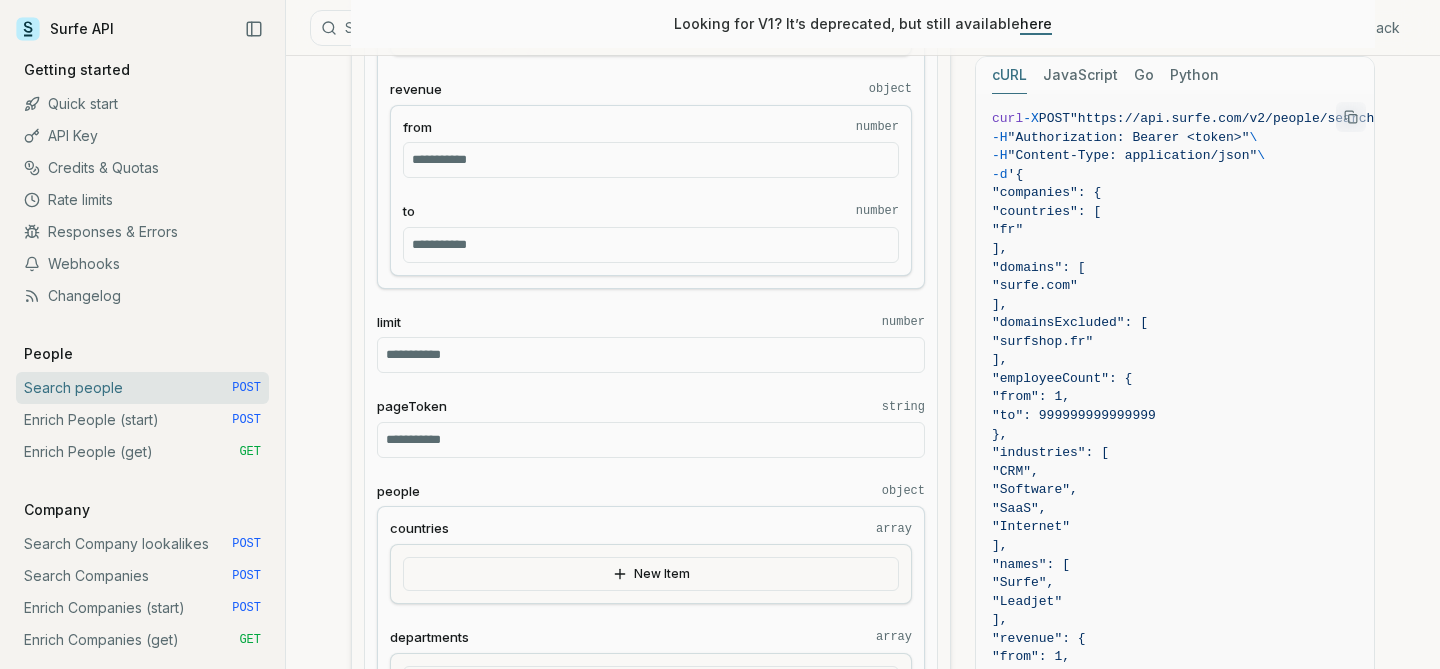 scroll, scrollTop: 1423, scrollLeft: 0, axis: vertical 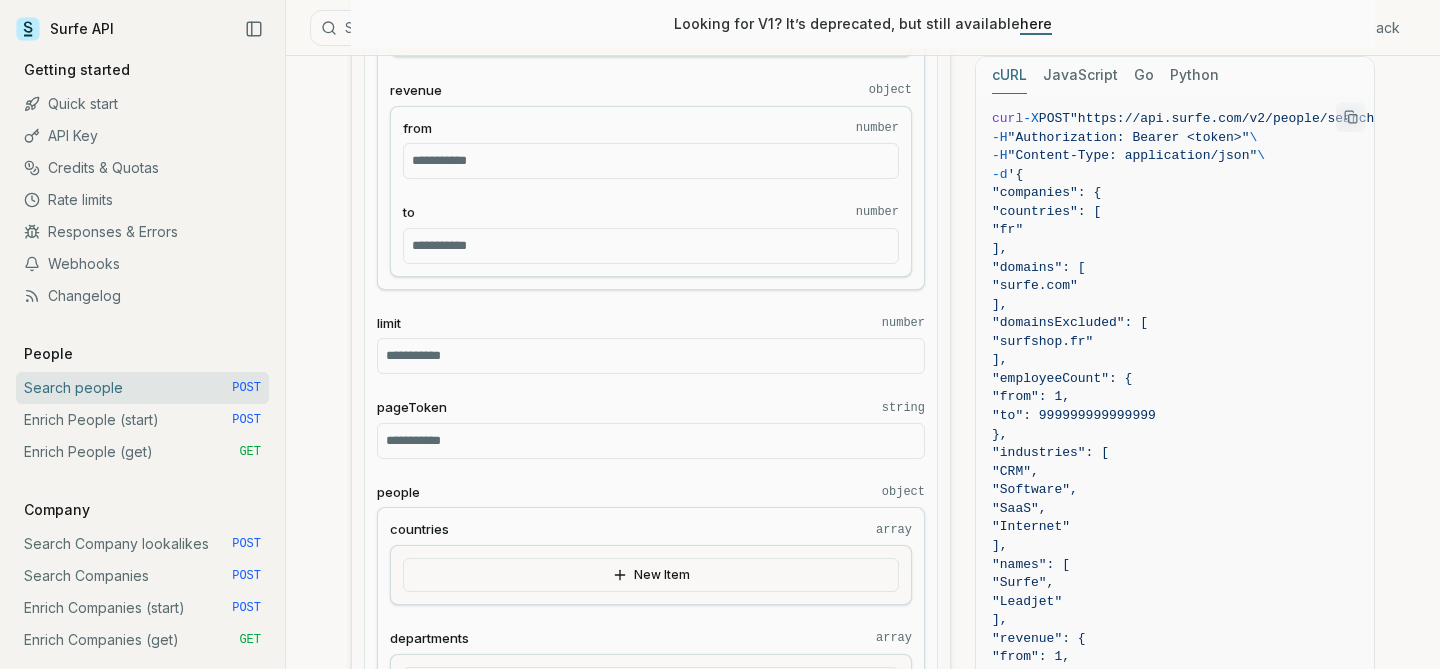 type on "*" 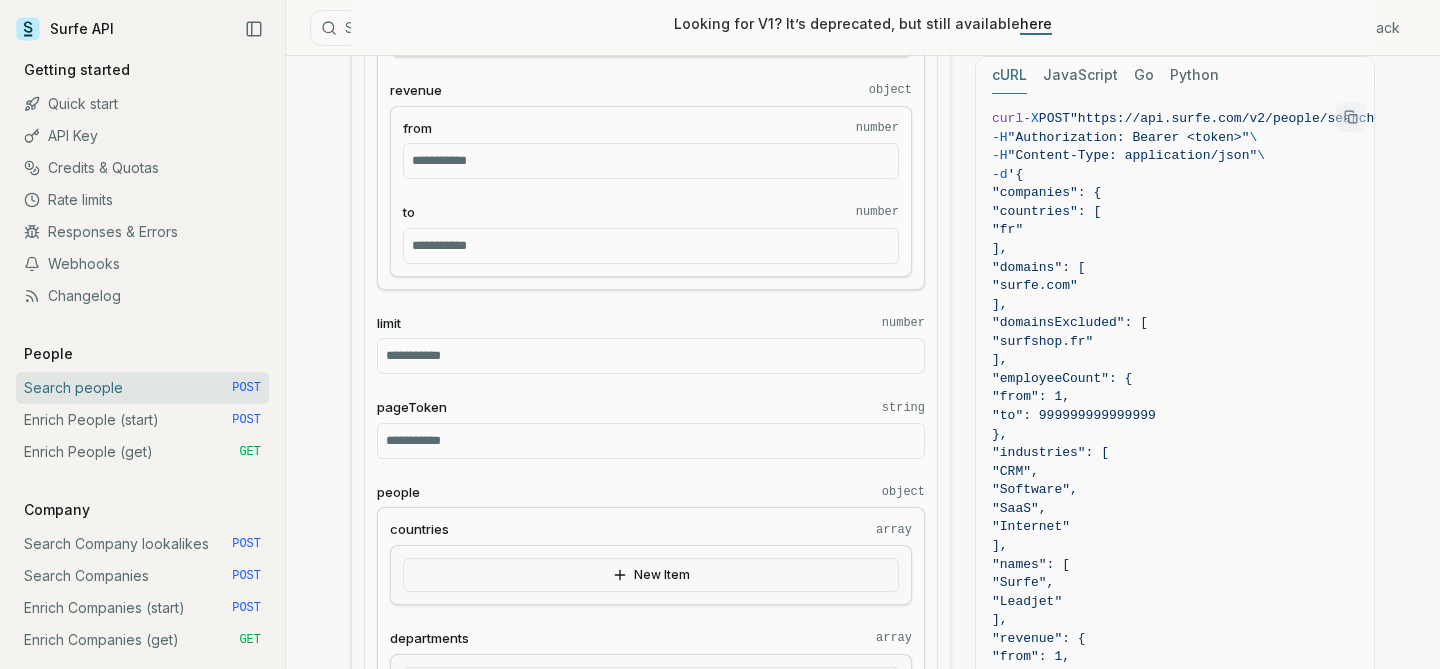 type on "*" 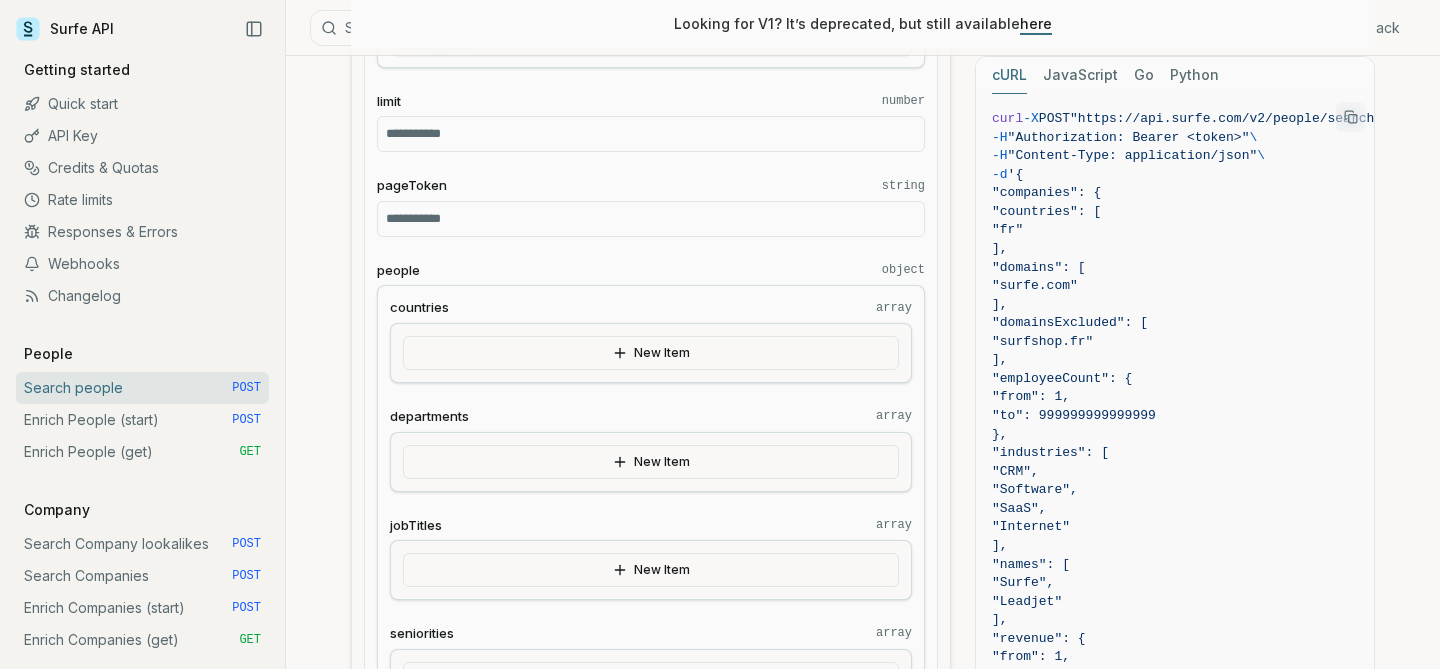 scroll, scrollTop: 1710, scrollLeft: 0, axis: vertical 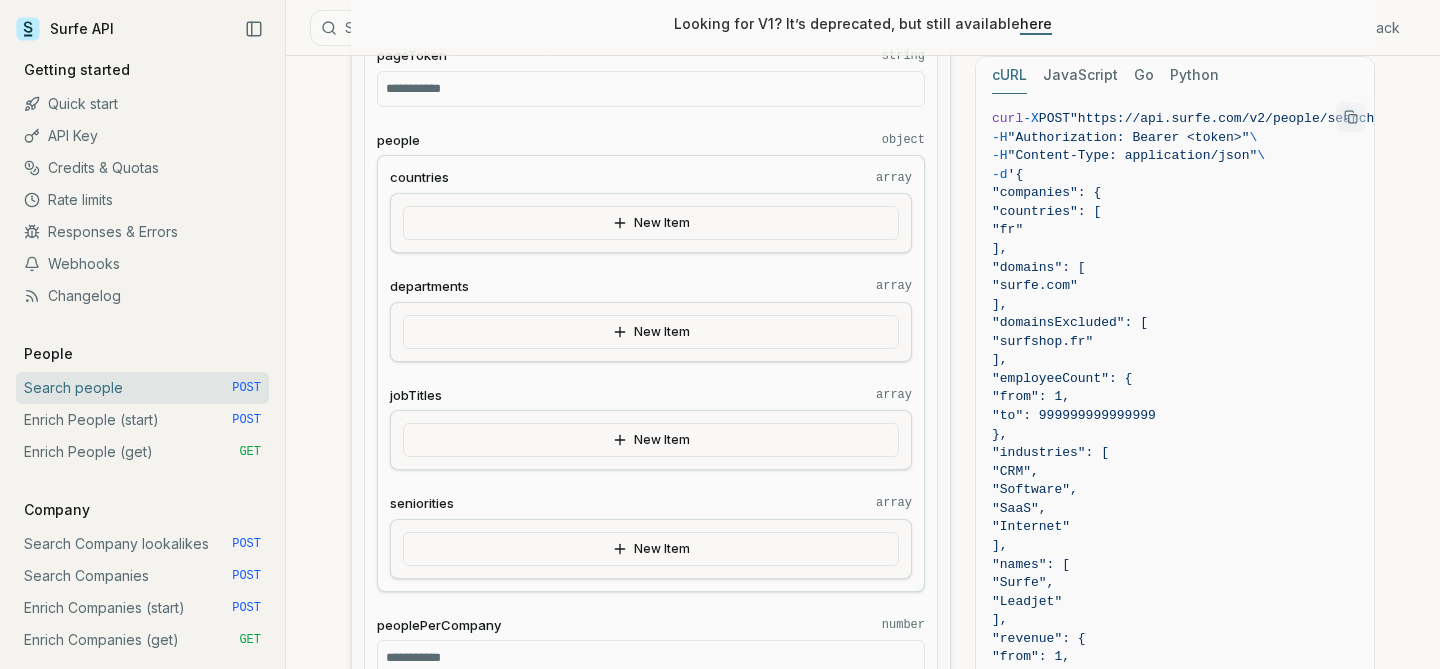 click on "New Item" at bounding box center [651, 332] 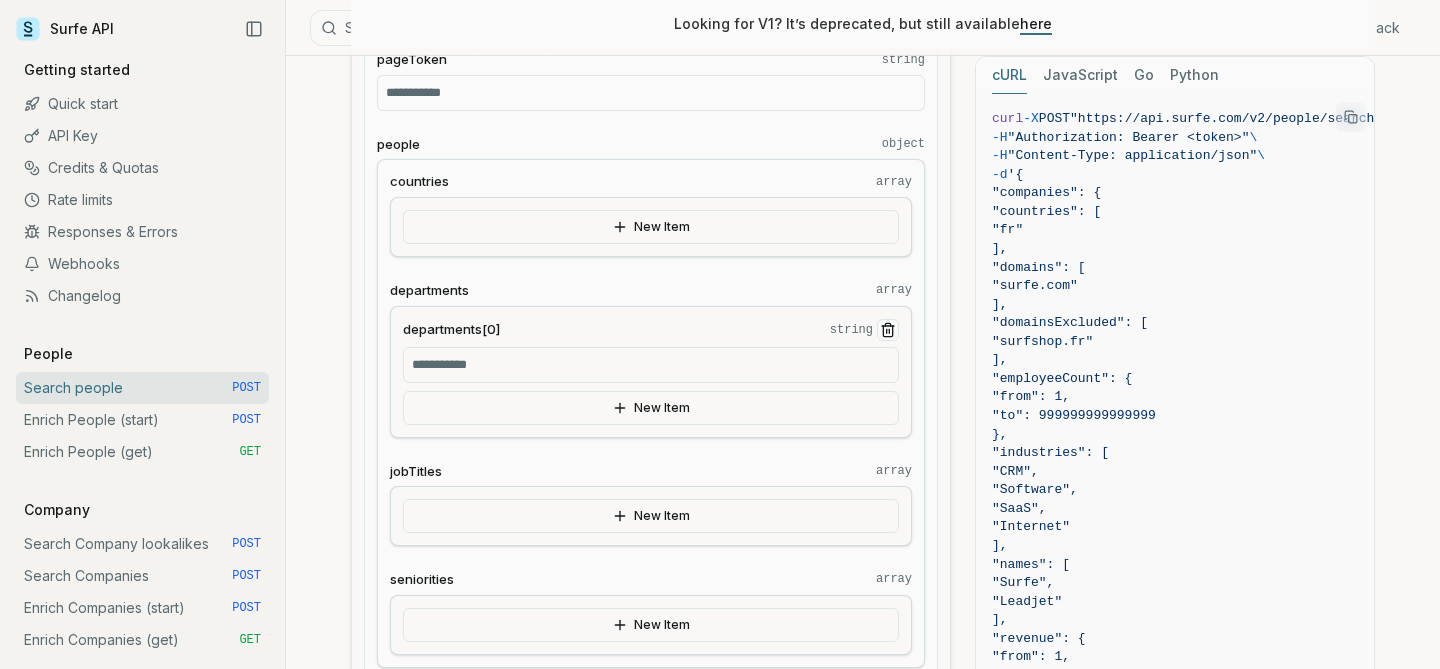 scroll, scrollTop: 1770, scrollLeft: 0, axis: vertical 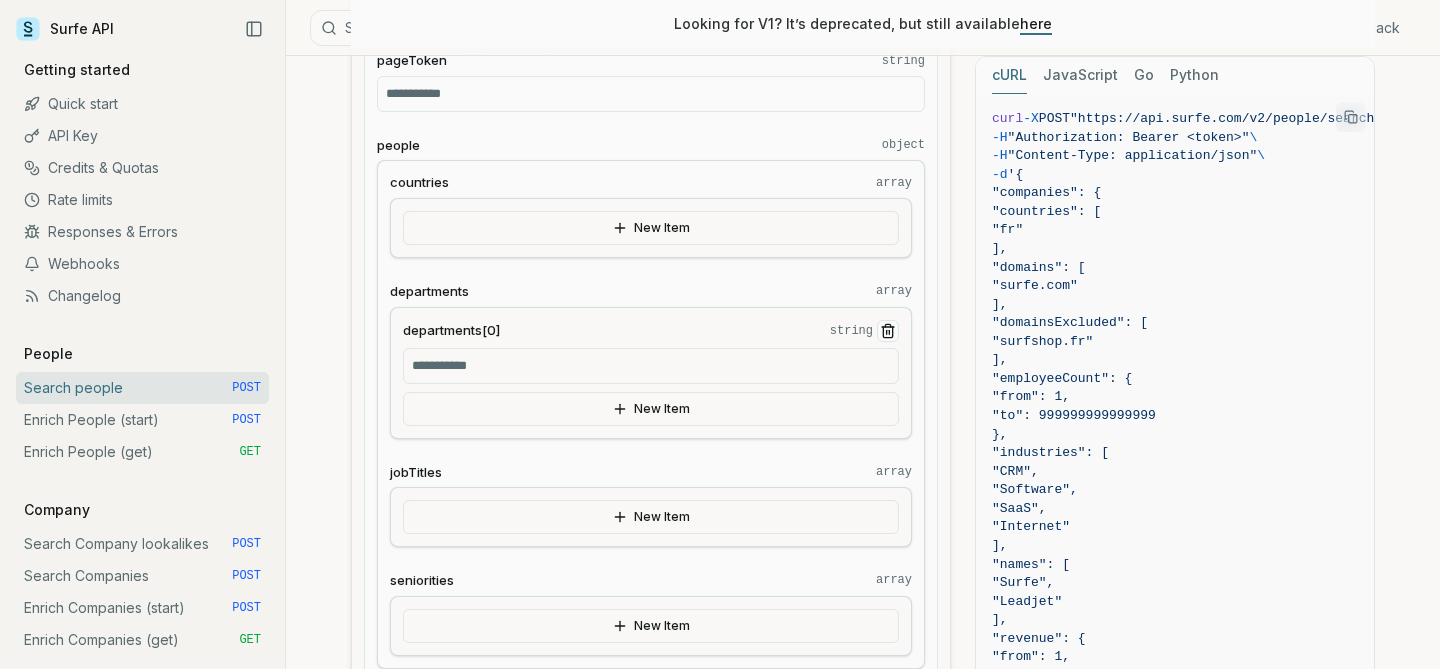 click on "departments[0] string" at bounding box center [651, 366] 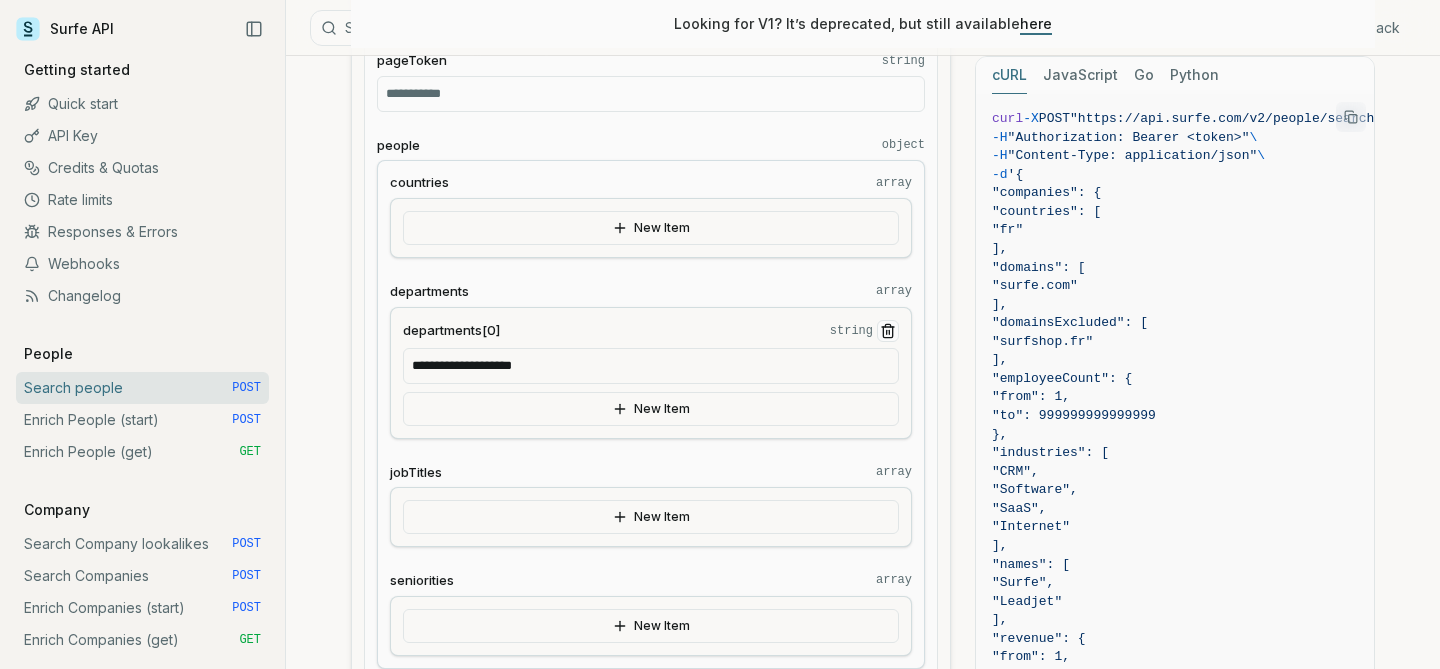 type on "**********" 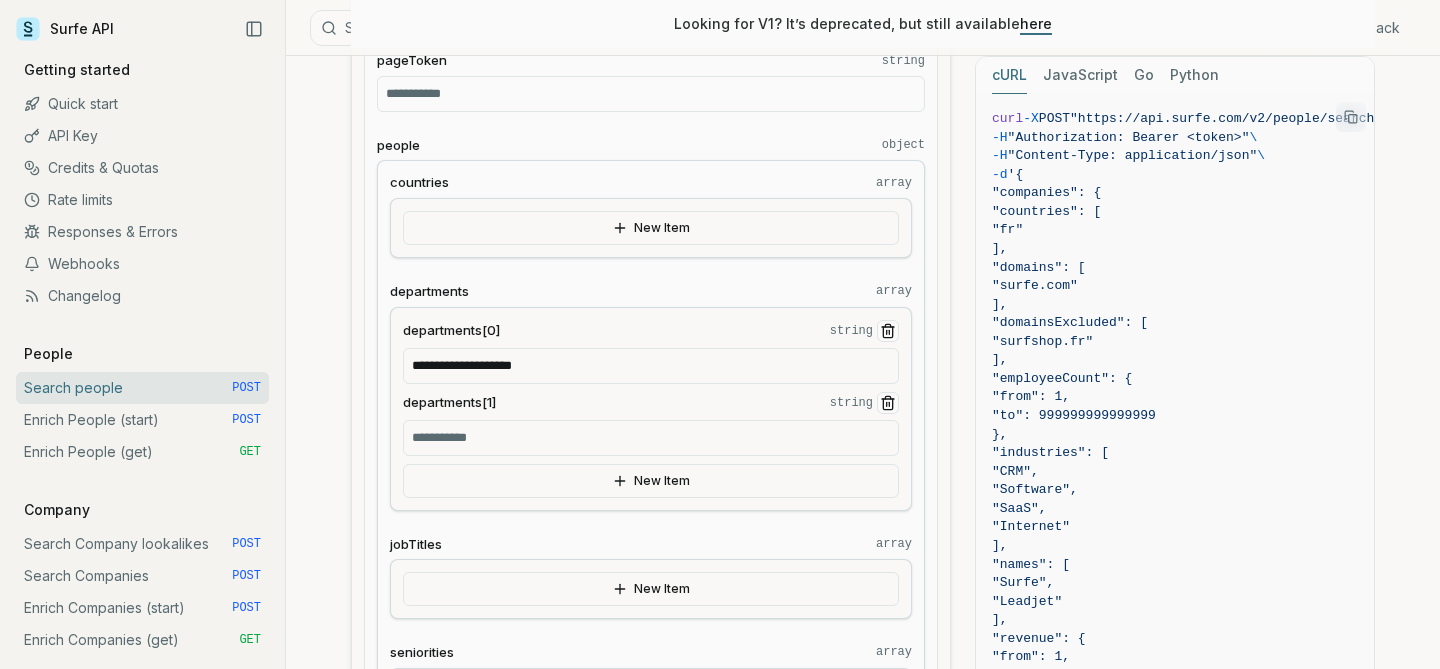 click on "departments[1] string" at bounding box center [651, 438] 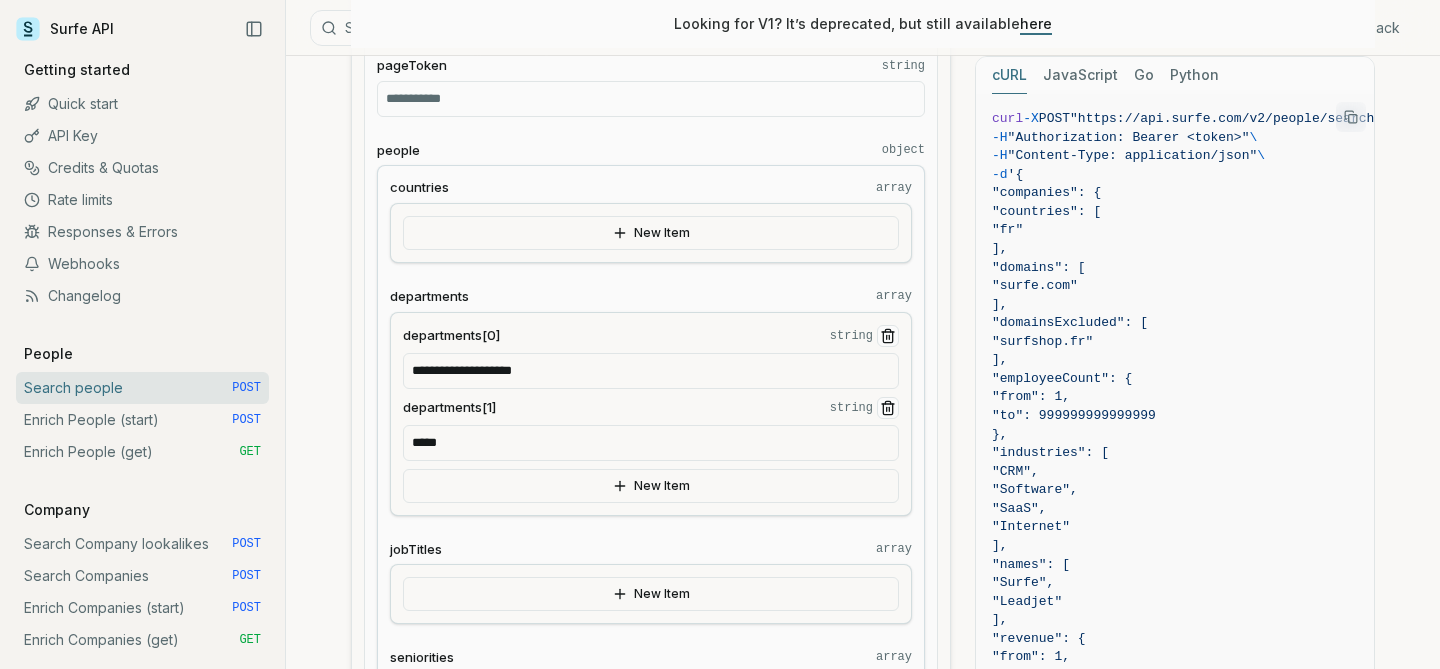 type on "*****" 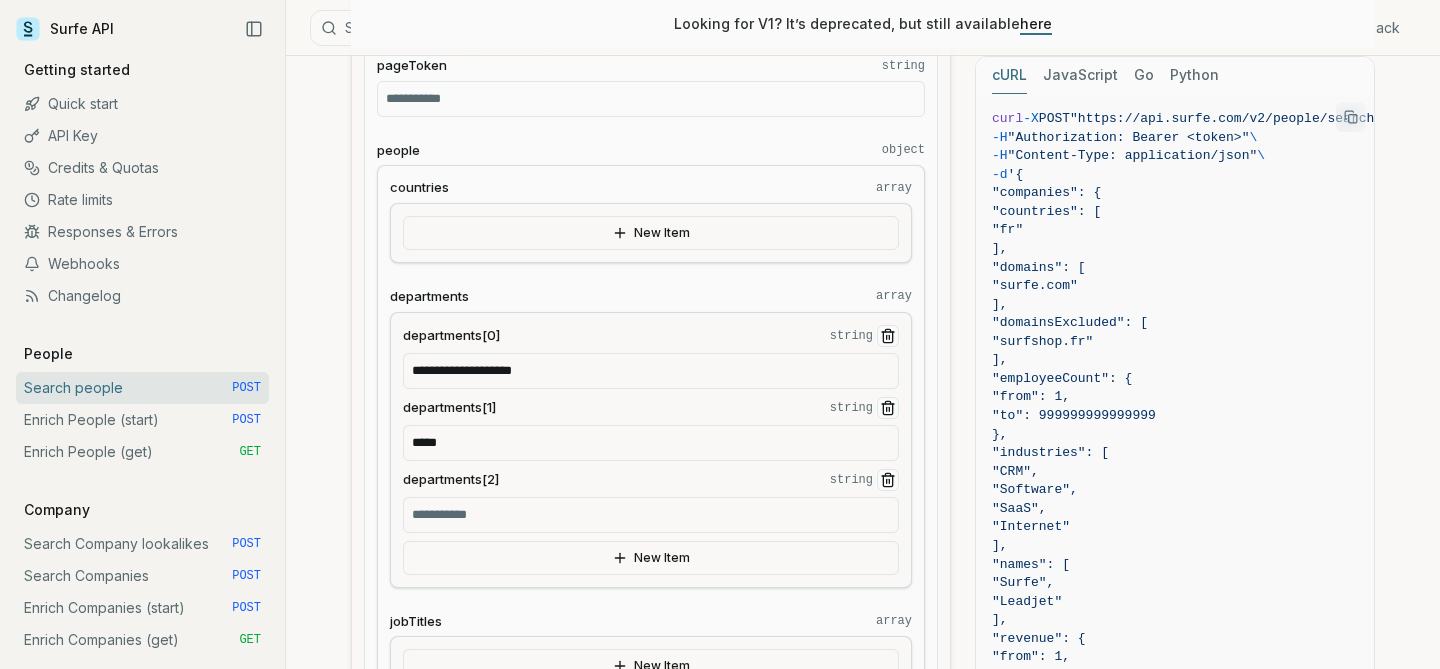 click on "departments[2] string" at bounding box center [651, 515] 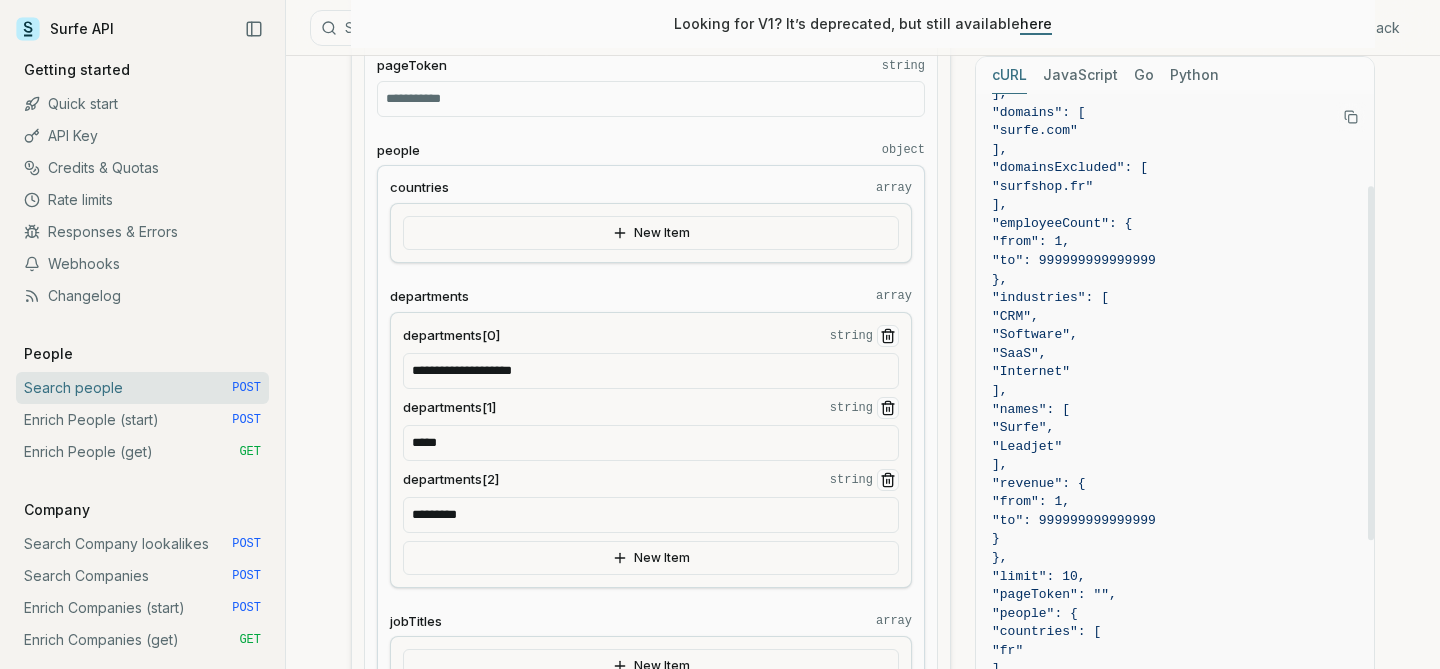 scroll, scrollTop: 156, scrollLeft: 0, axis: vertical 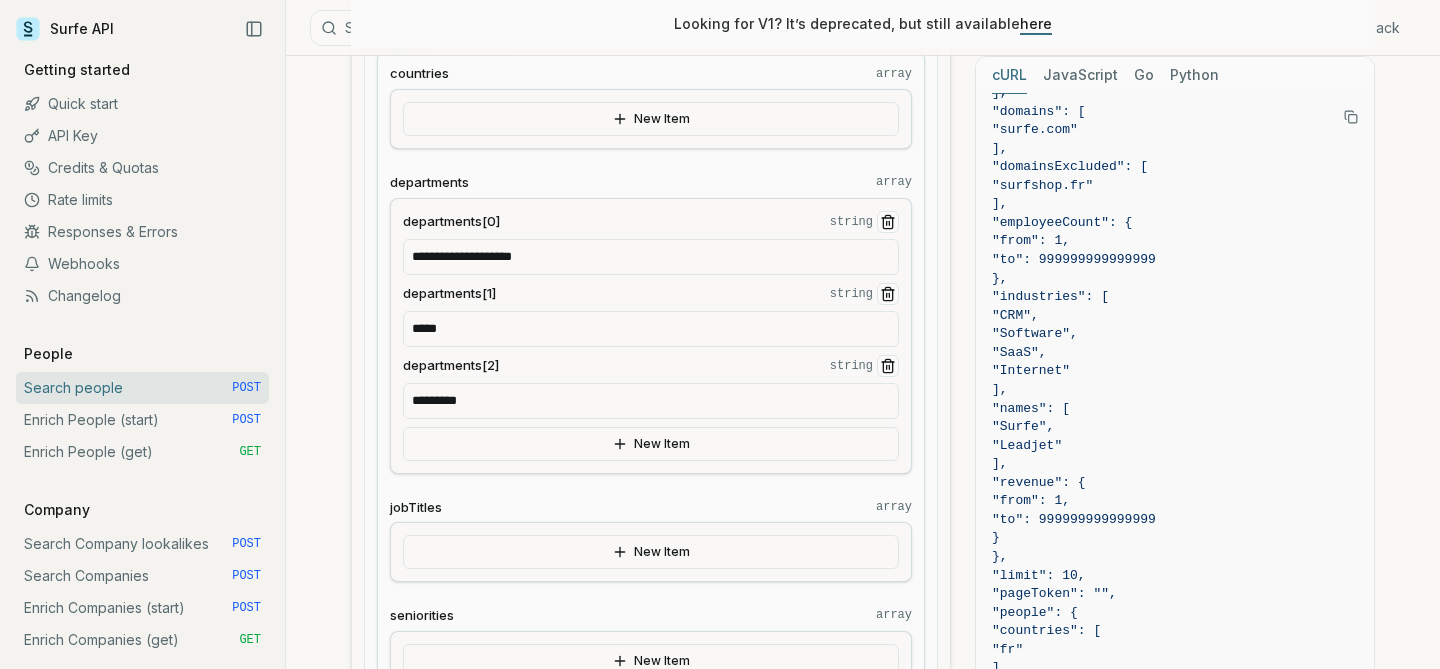 type on "*********" 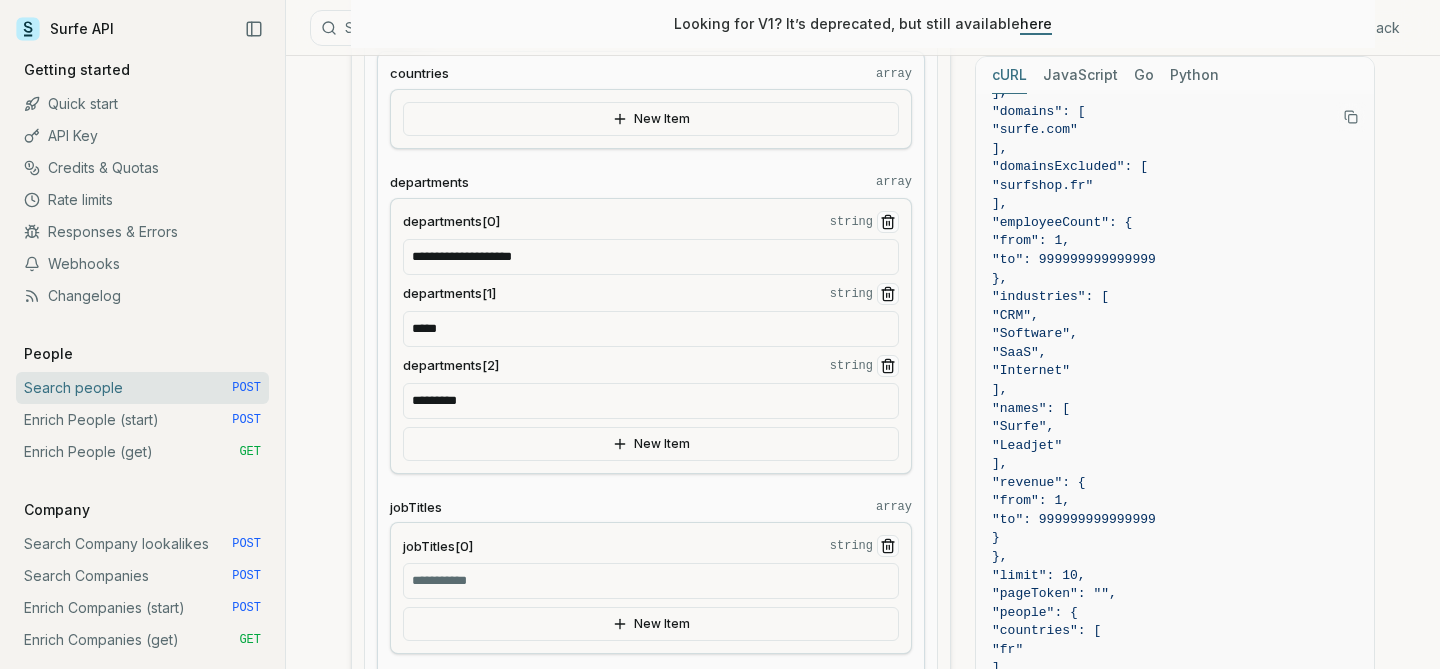 click on "jobTitles[0] string" at bounding box center (651, 581) 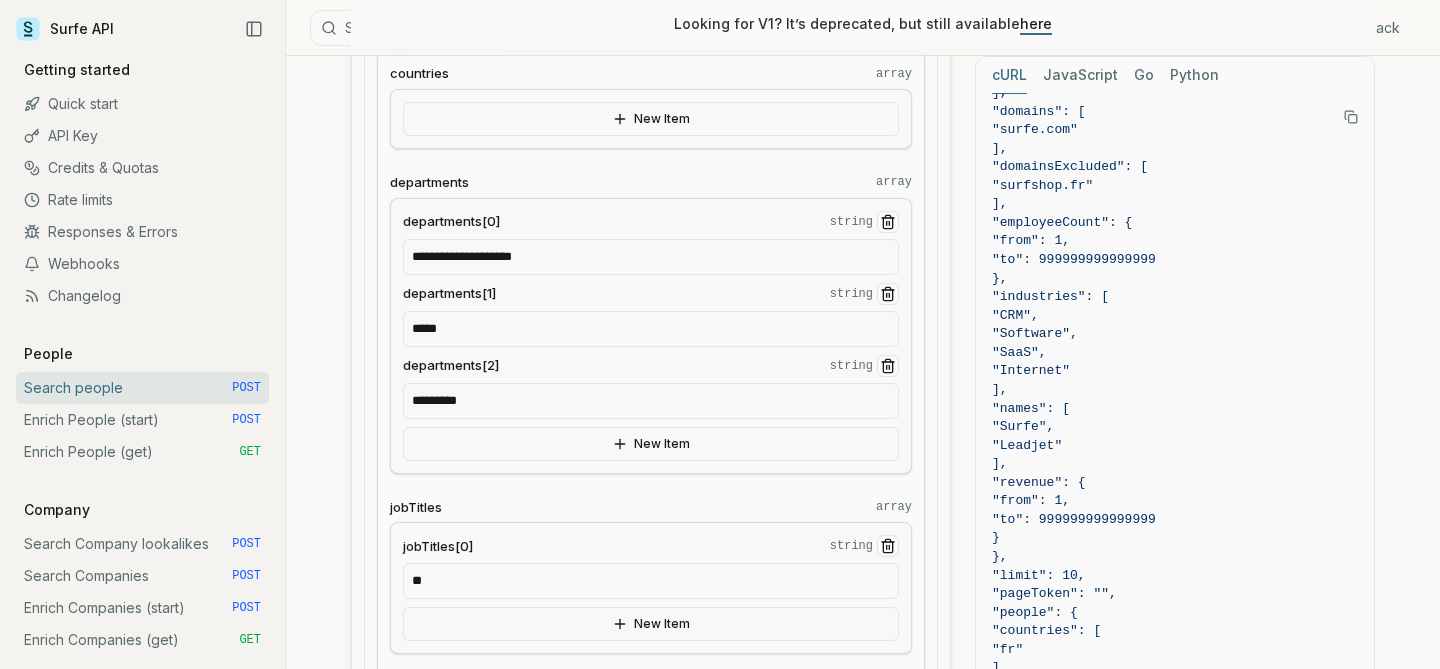 type on "*" 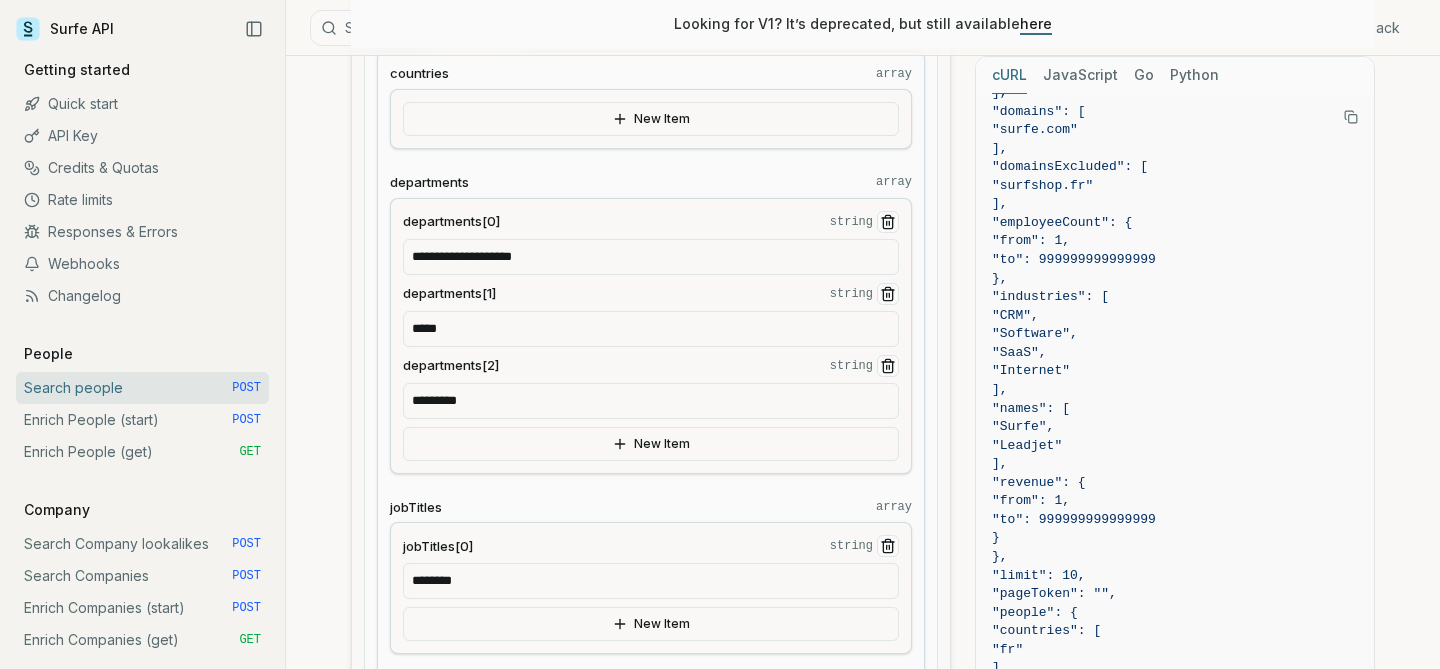 type on "********" 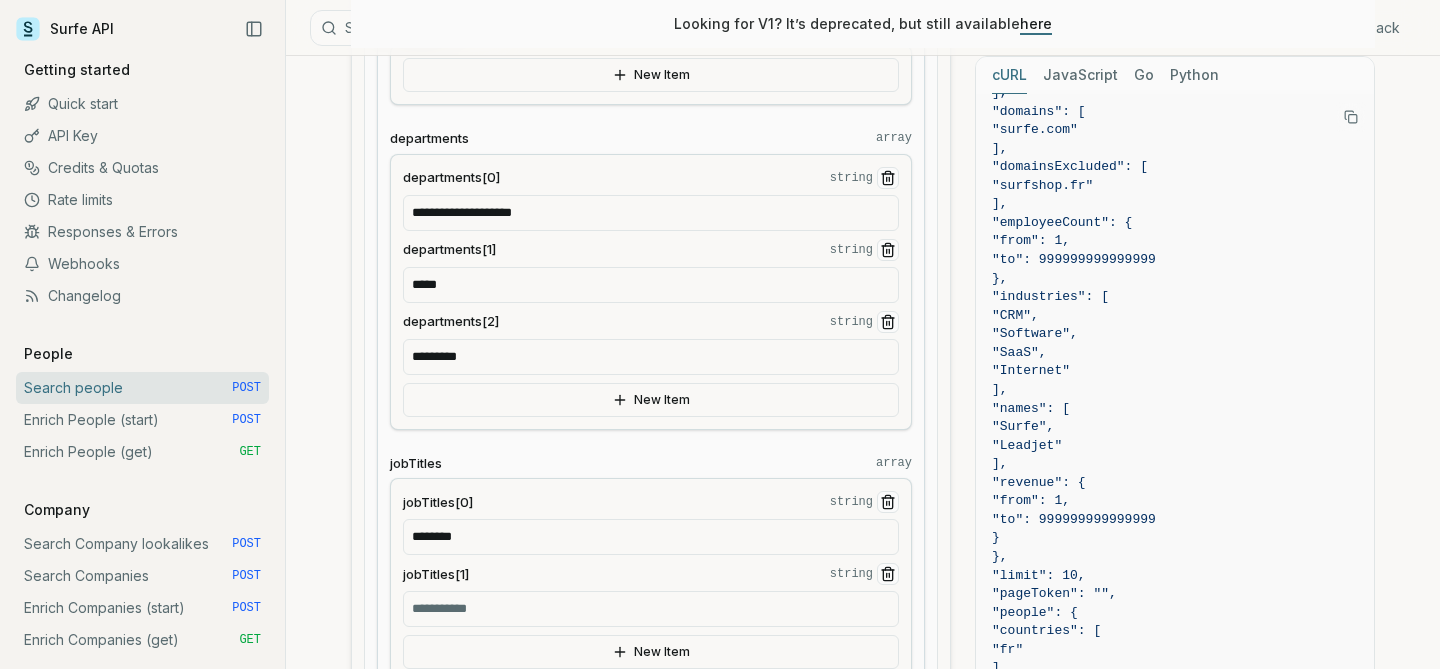 scroll, scrollTop: 1930, scrollLeft: 0, axis: vertical 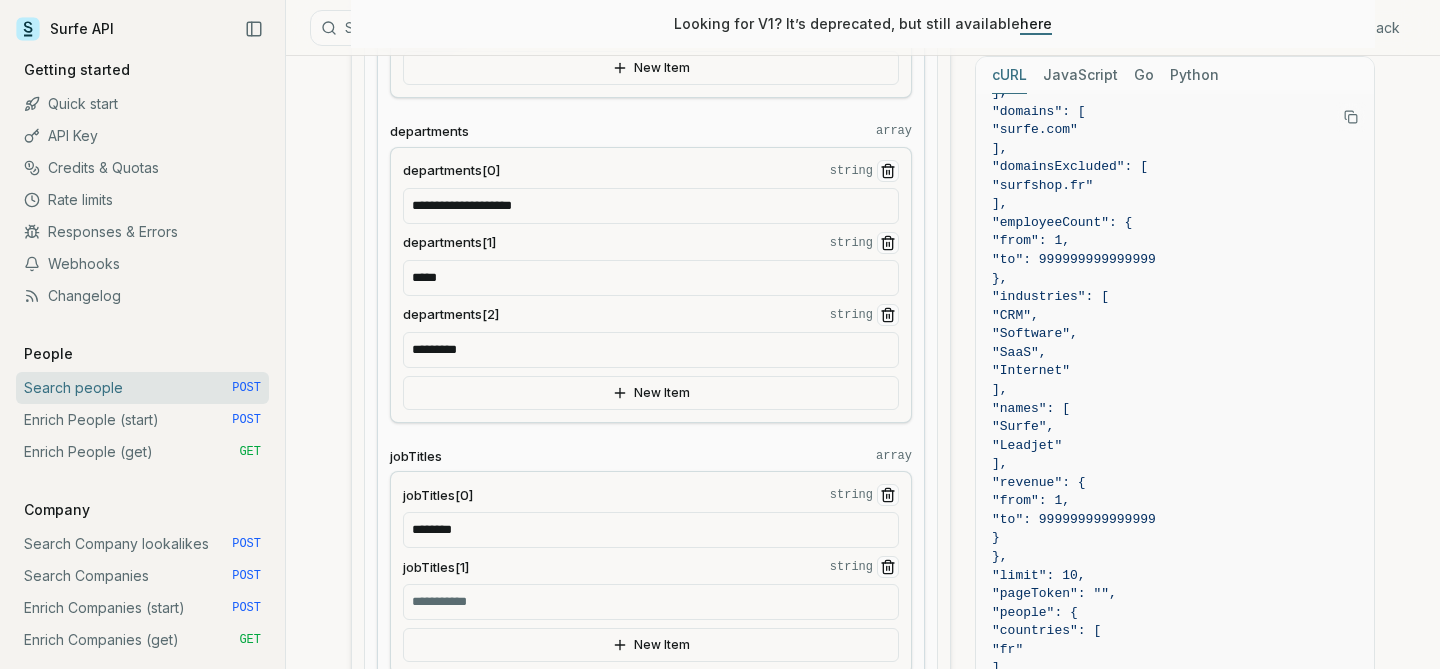 click on "jobTitles[1] string" at bounding box center (651, 602) 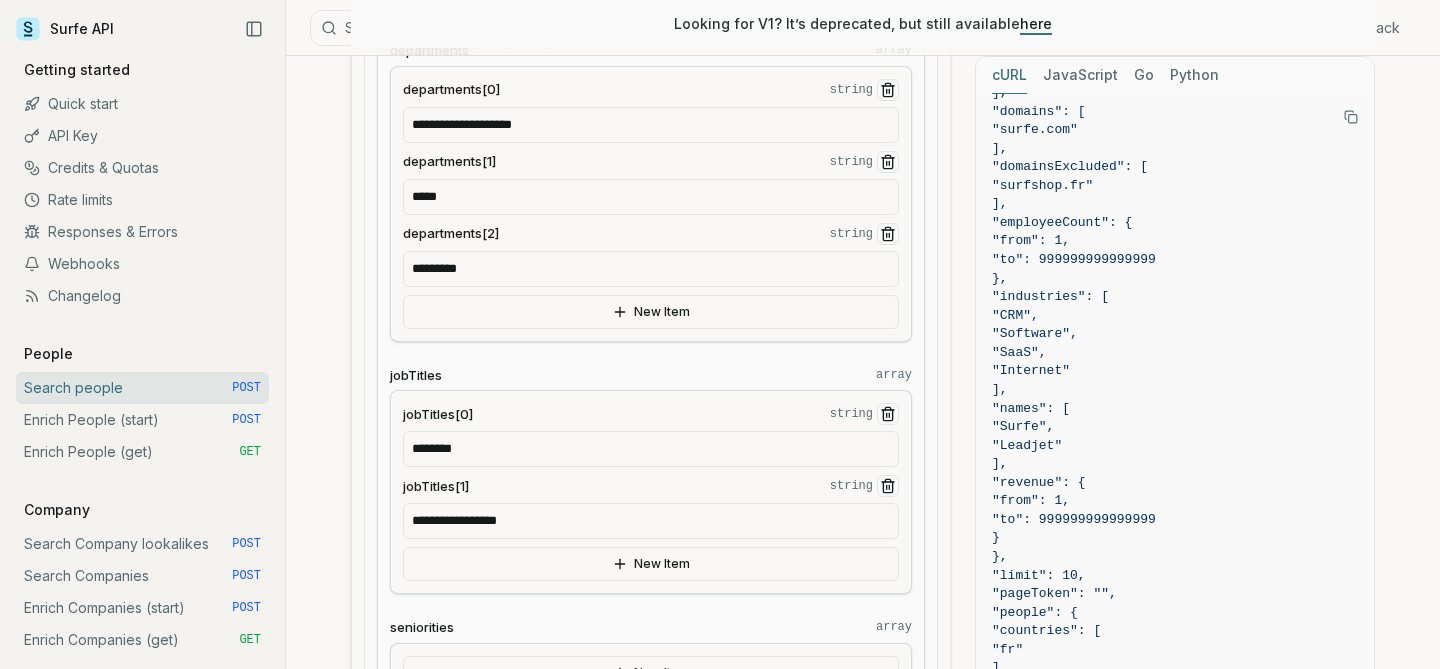 scroll, scrollTop: 2034, scrollLeft: 0, axis: vertical 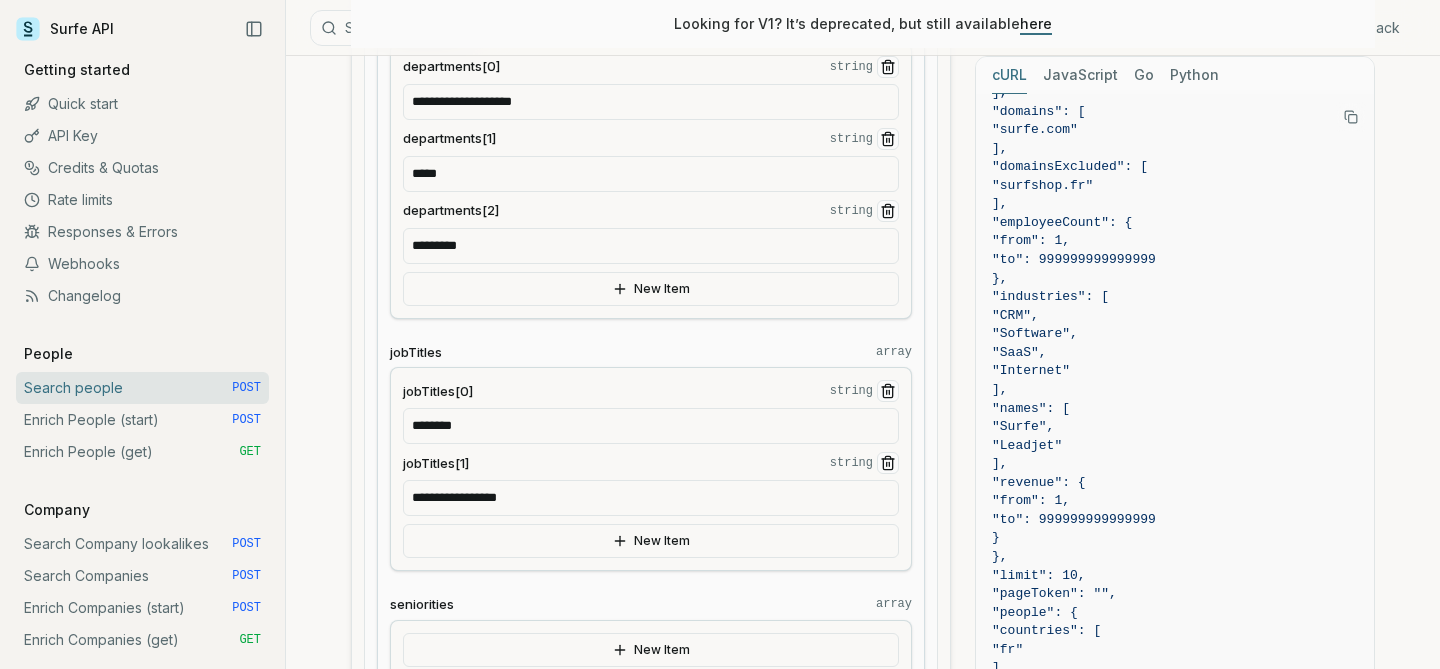 type on "**********" 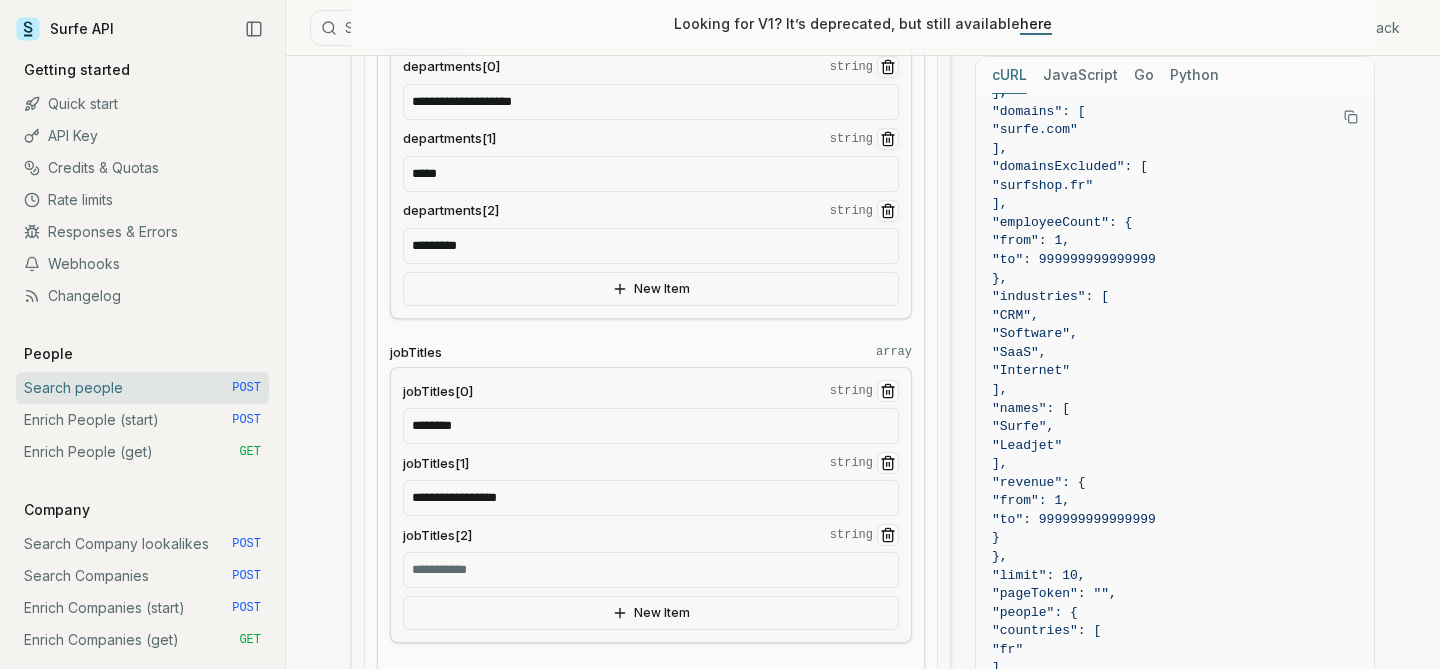 click on "jobTitles[2] string" at bounding box center (651, 570) 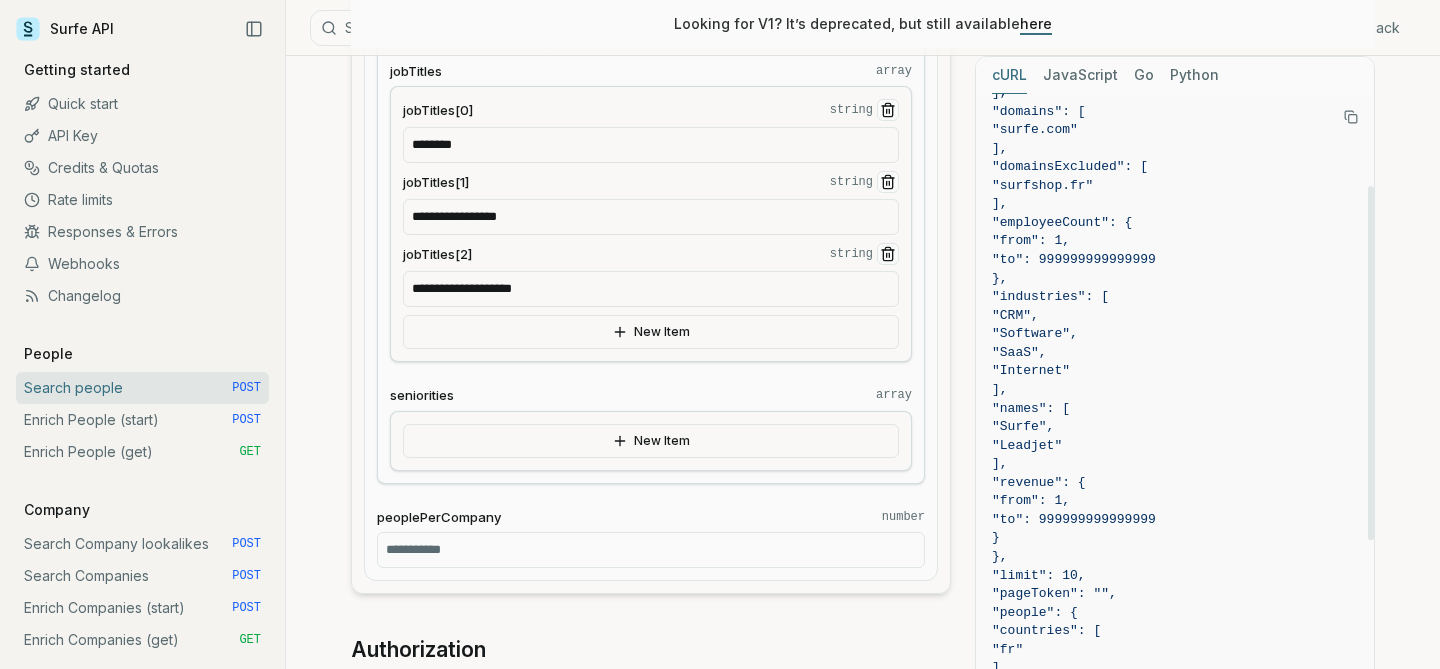 scroll, scrollTop: 2414, scrollLeft: 0, axis: vertical 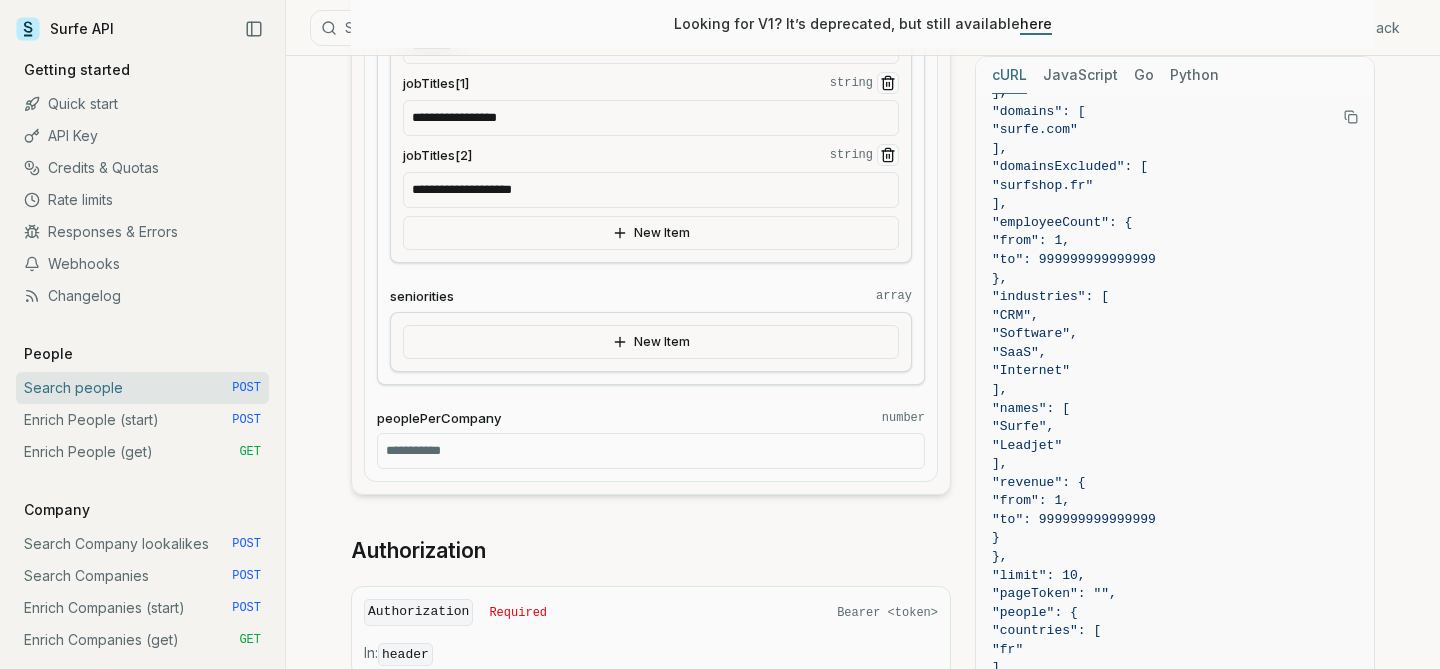 type on "**********" 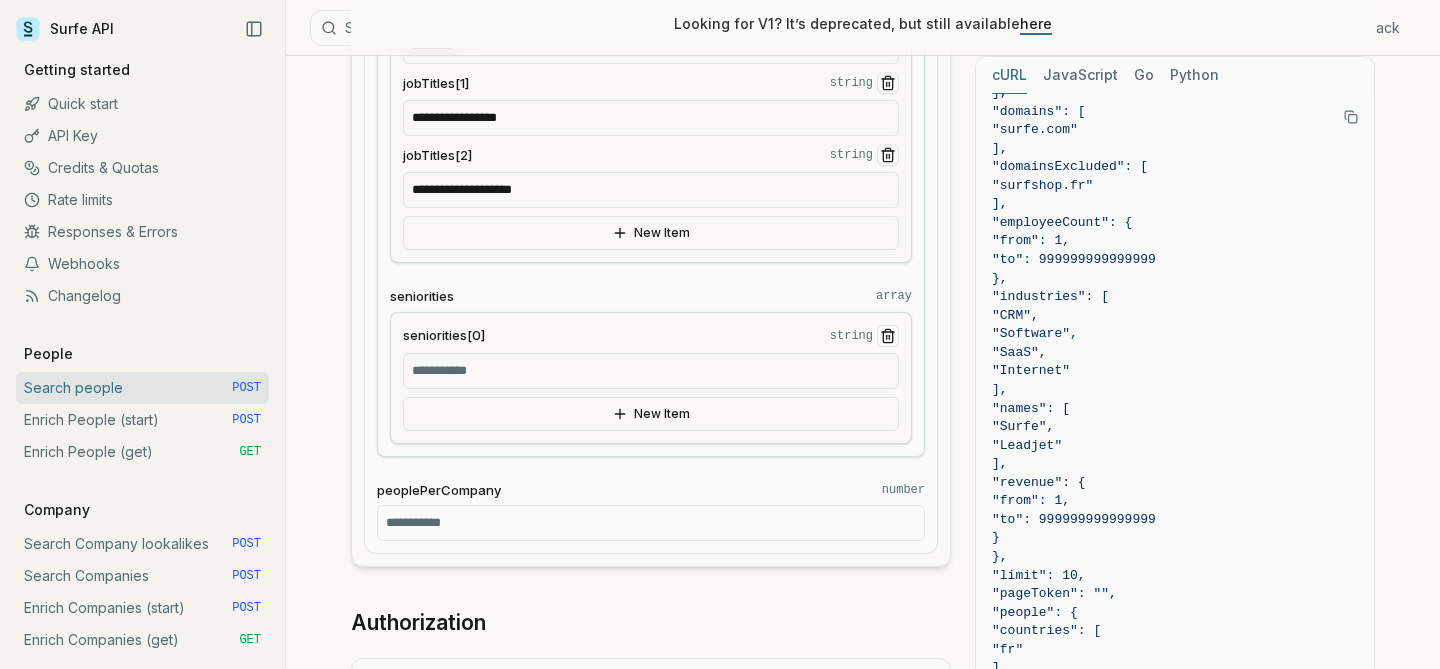 click on "seniorities[0] string" at bounding box center [651, 371] 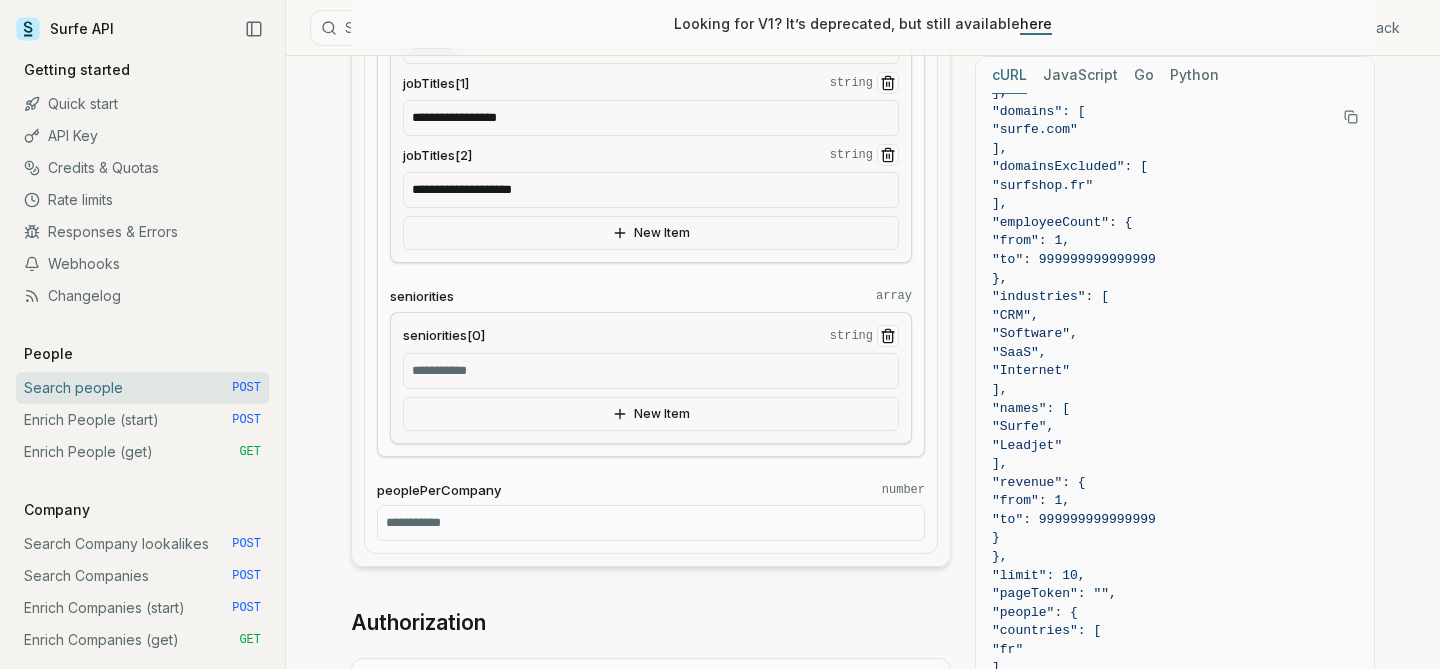 click 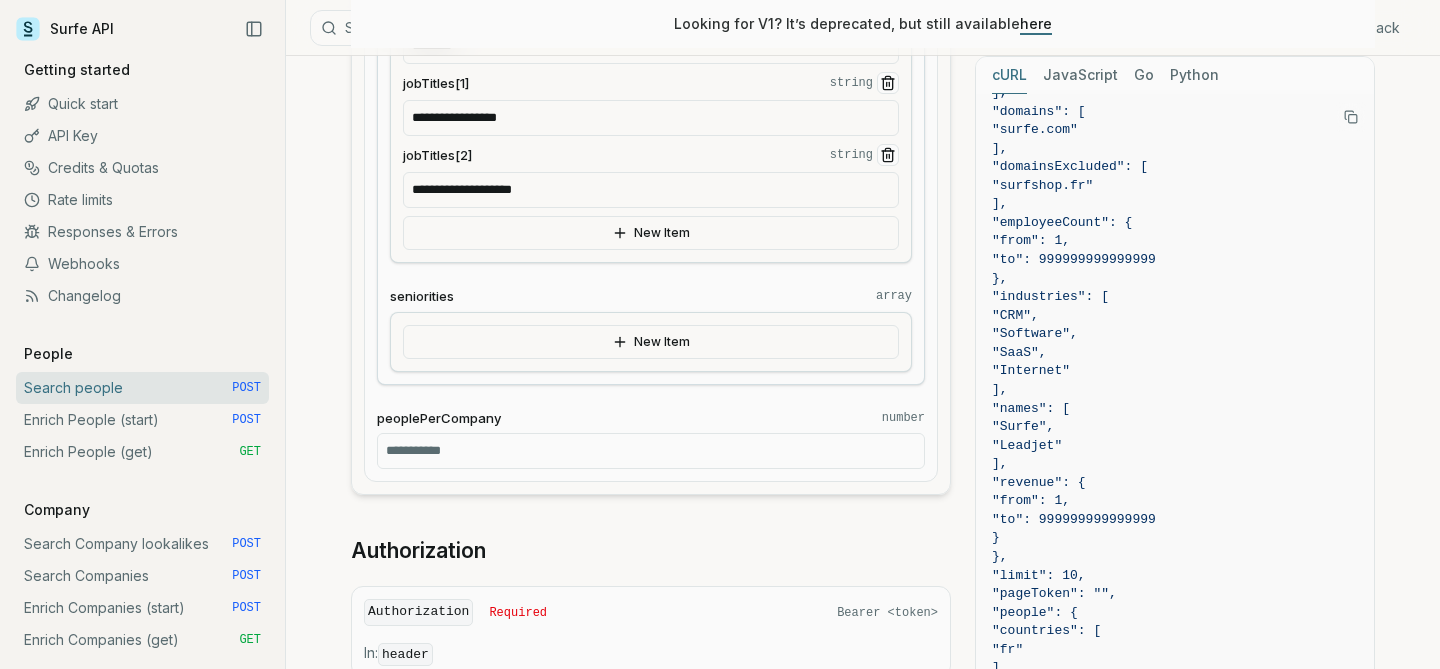 click on "*" at bounding box center [651, 451] 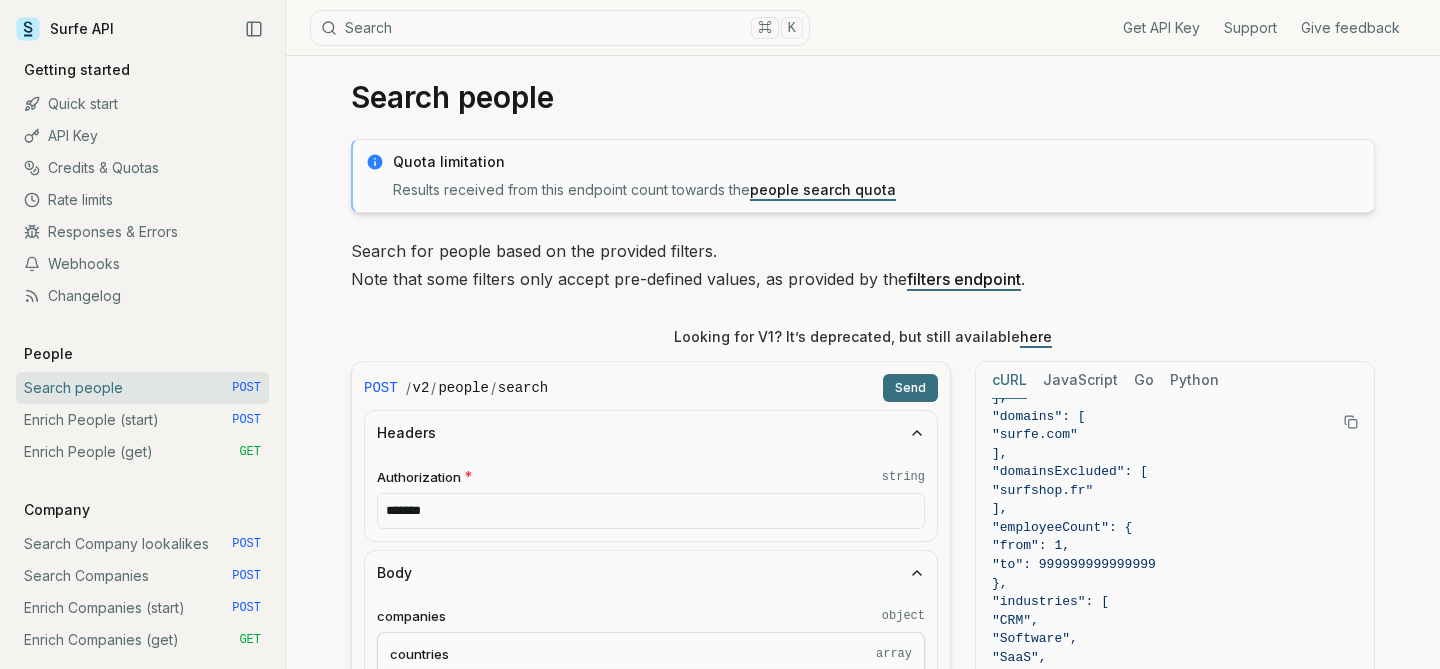 scroll, scrollTop: 15, scrollLeft: 0, axis: vertical 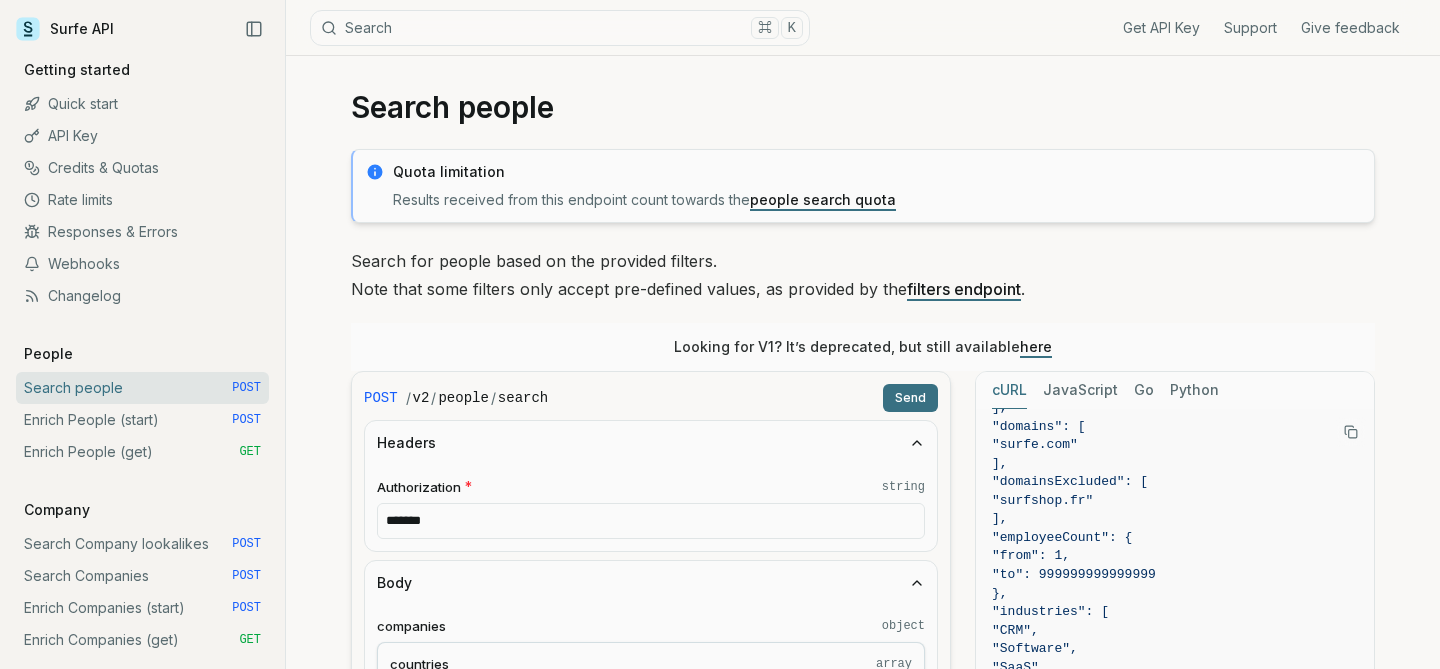 click on "Send" at bounding box center (910, 398) 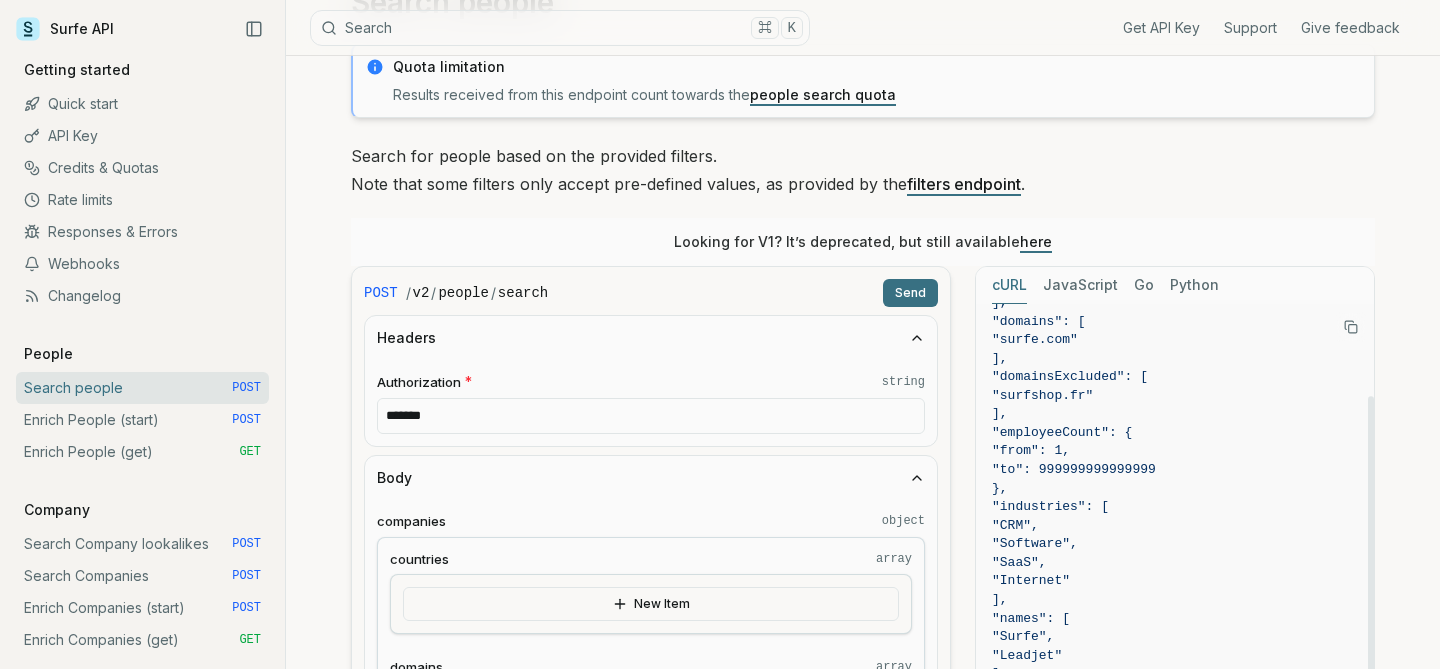 scroll, scrollTop: 143, scrollLeft: 0, axis: vertical 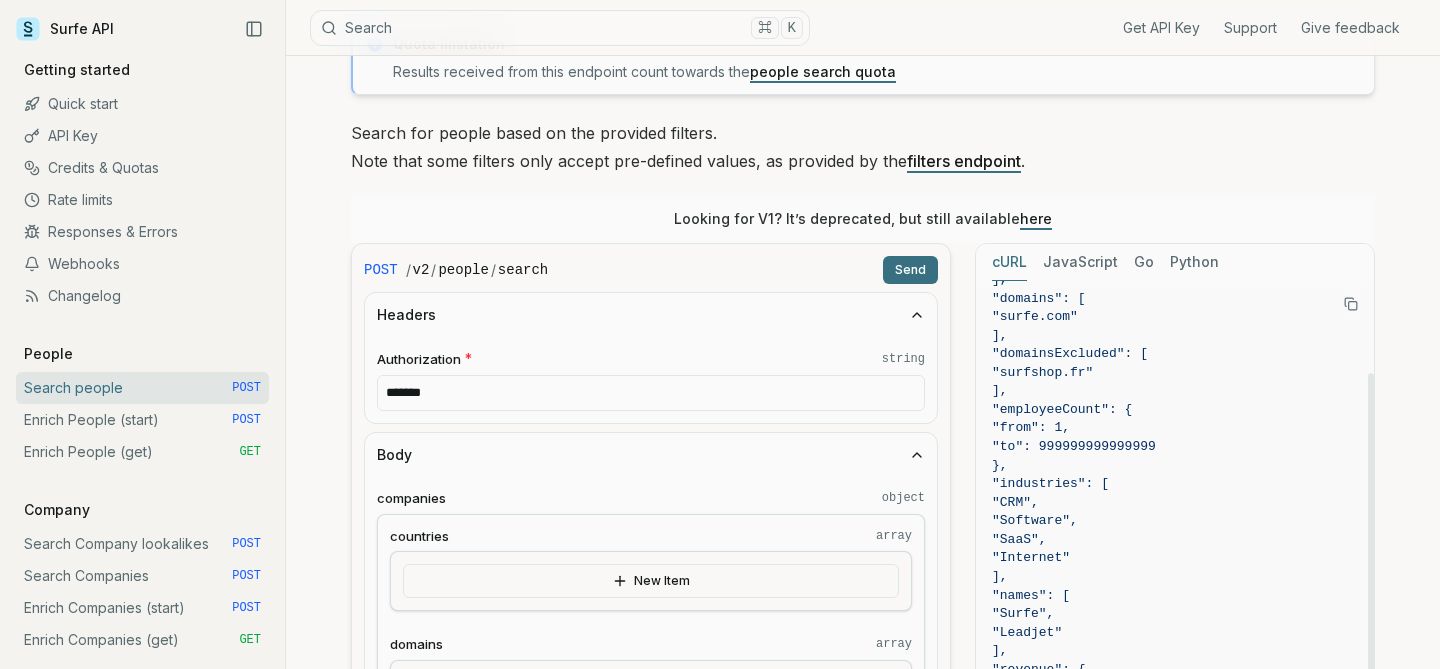 click on "Send" at bounding box center [910, 270] 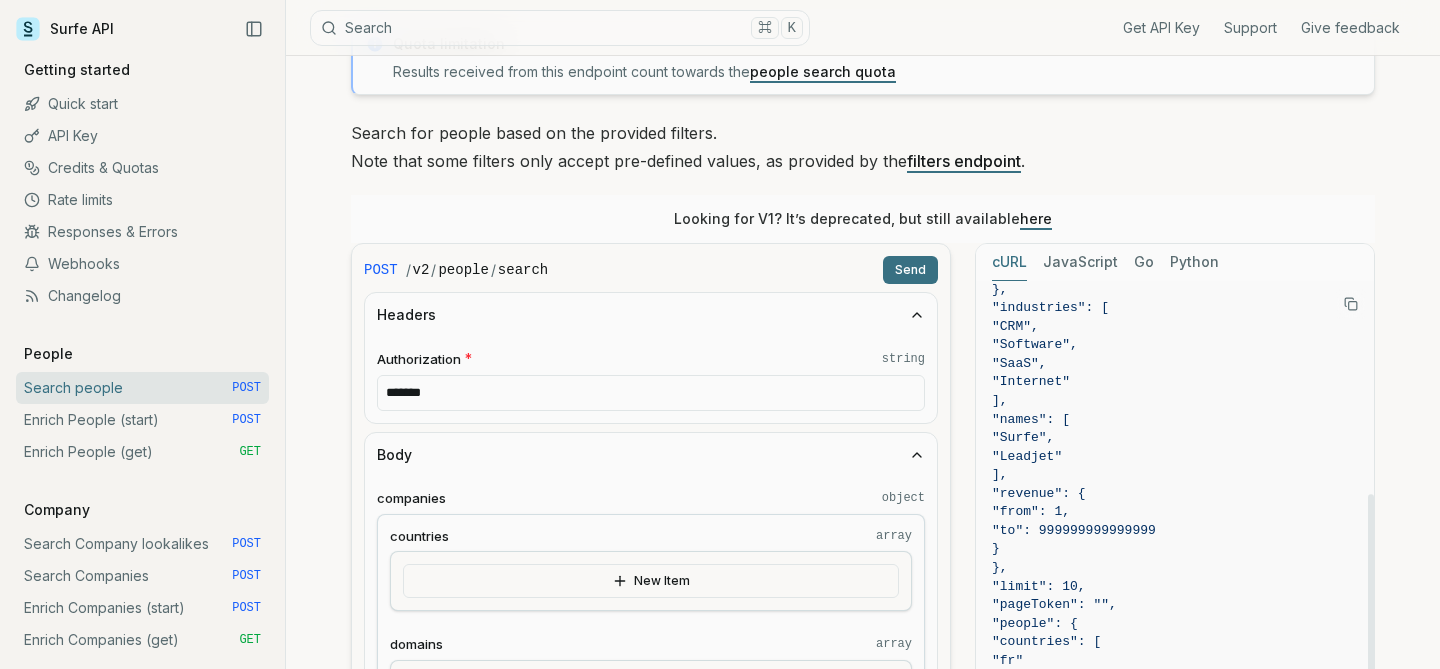 scroll, scrollTop: 416, scrollLeft: 0, axis: vertical 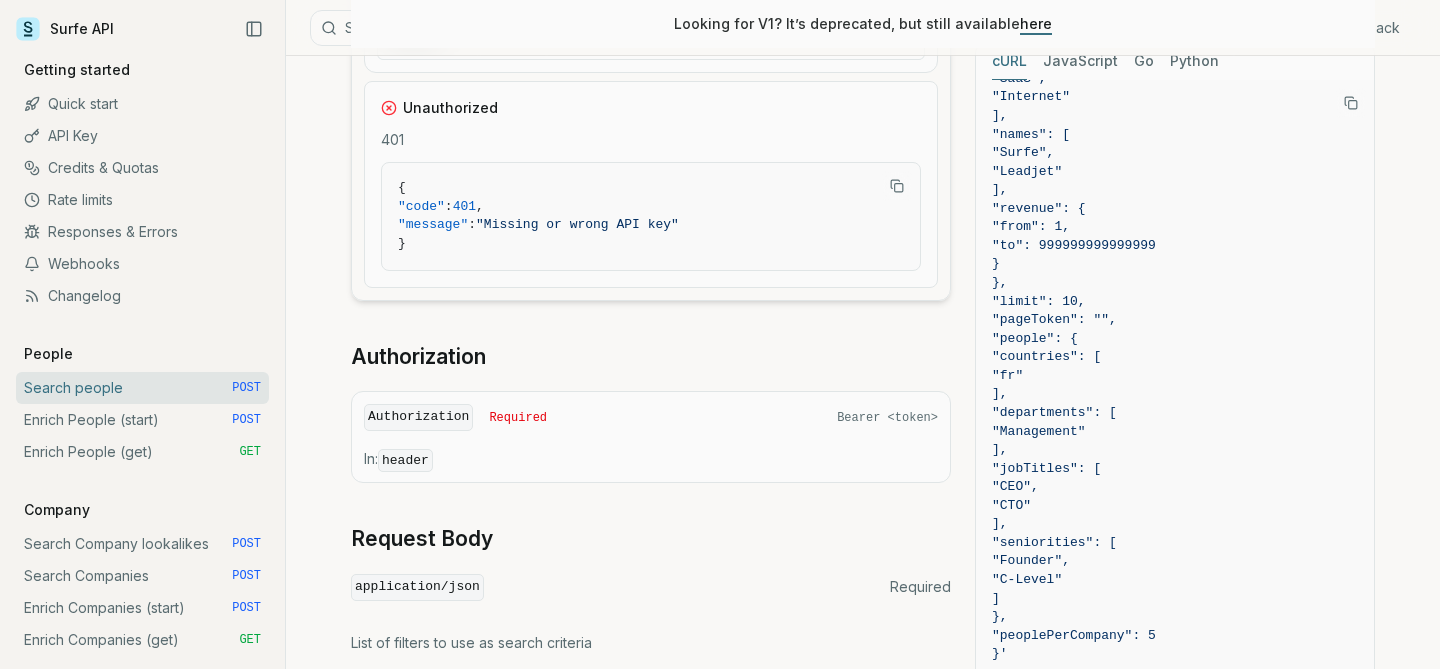 click on "Authorization Required Bearer <token> In:  header" at bounding box center [651, 437] 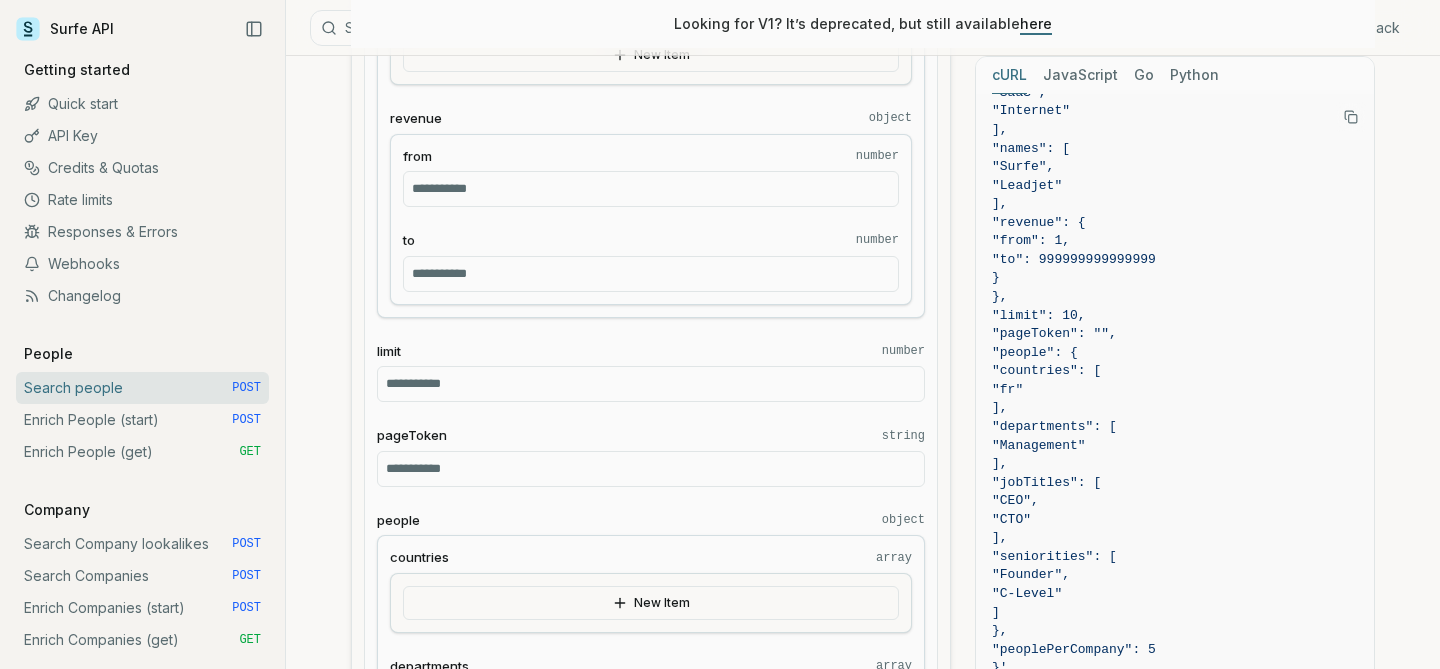 scroll, scrollTop: 1451, scrollLeft: 0, axis: vertical 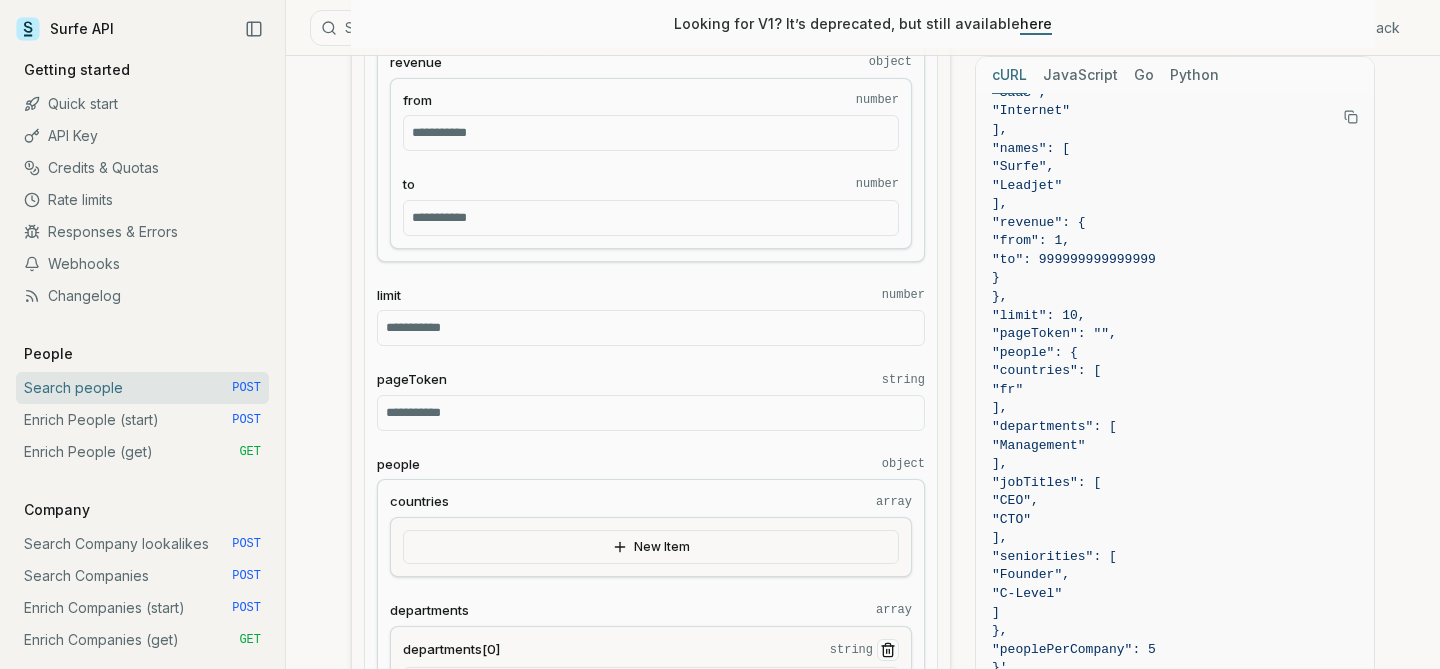 click on "pageToken string" at bounding box center [651, 413] 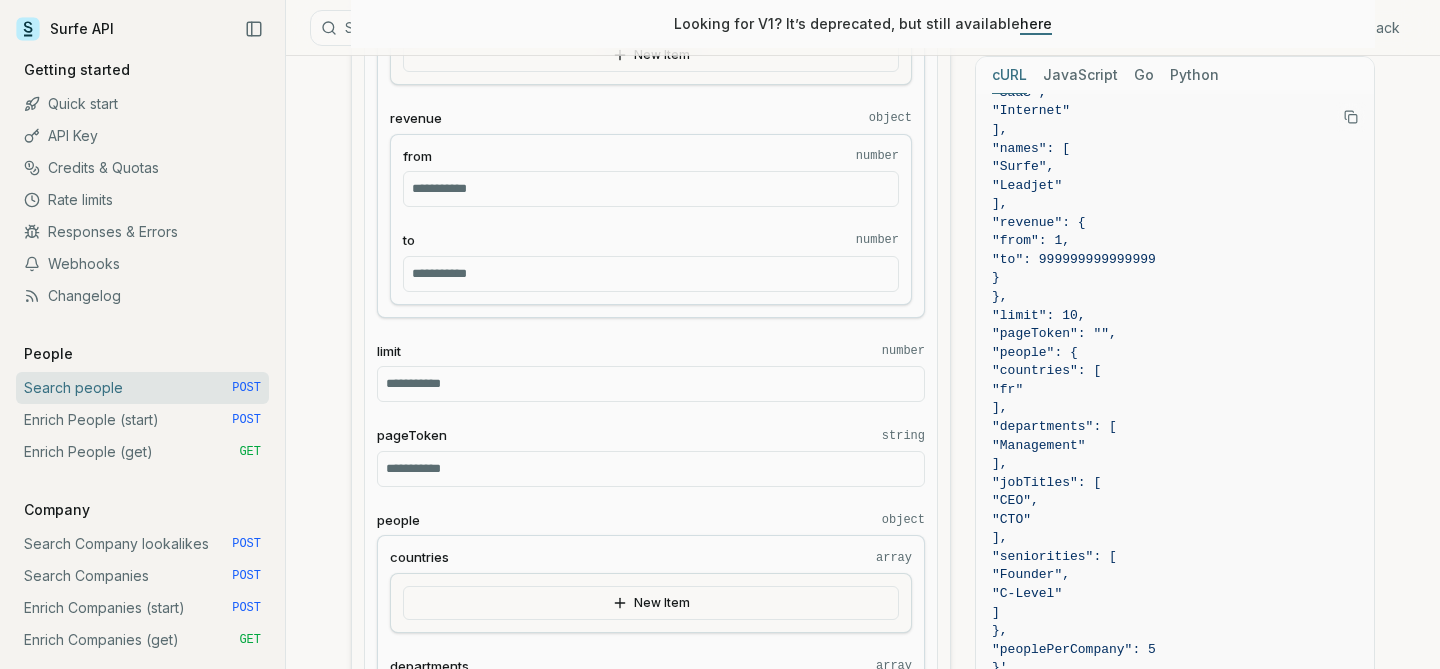 scroll, scrollTop: 1398, scrollLeft: 0, axis: vertical 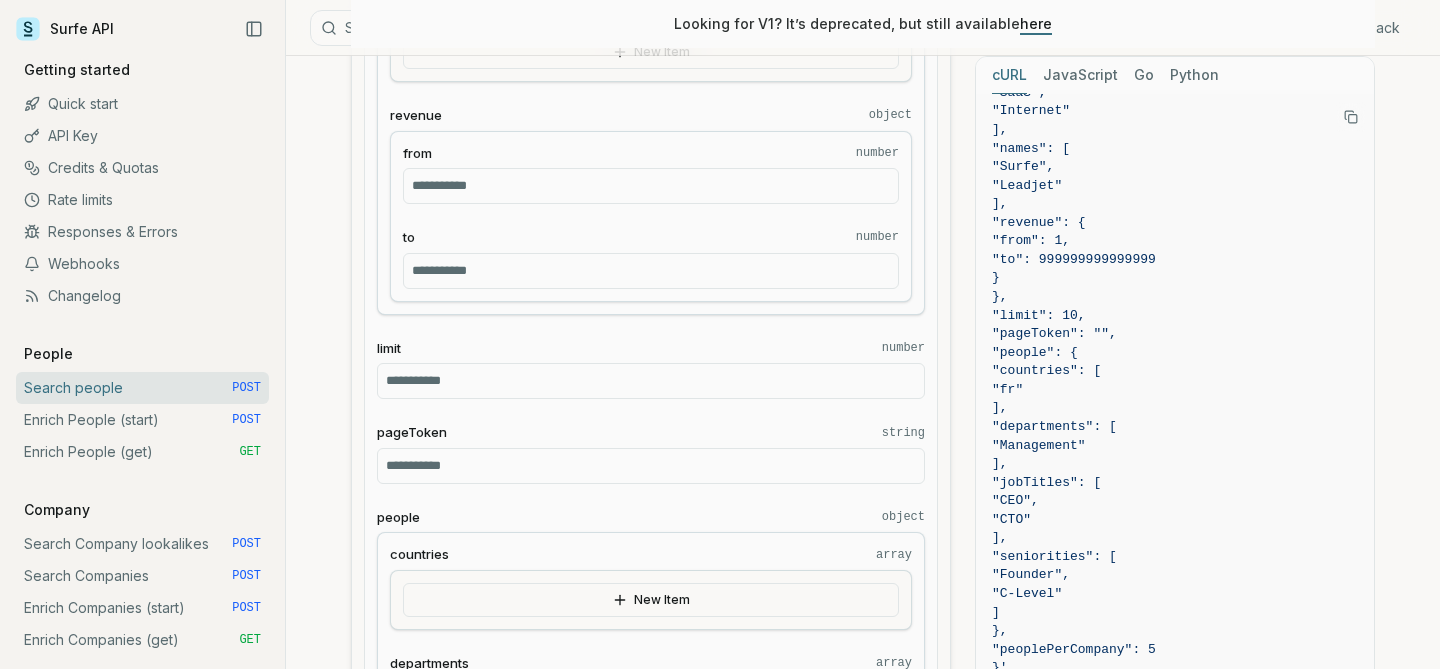 paste on "**********" 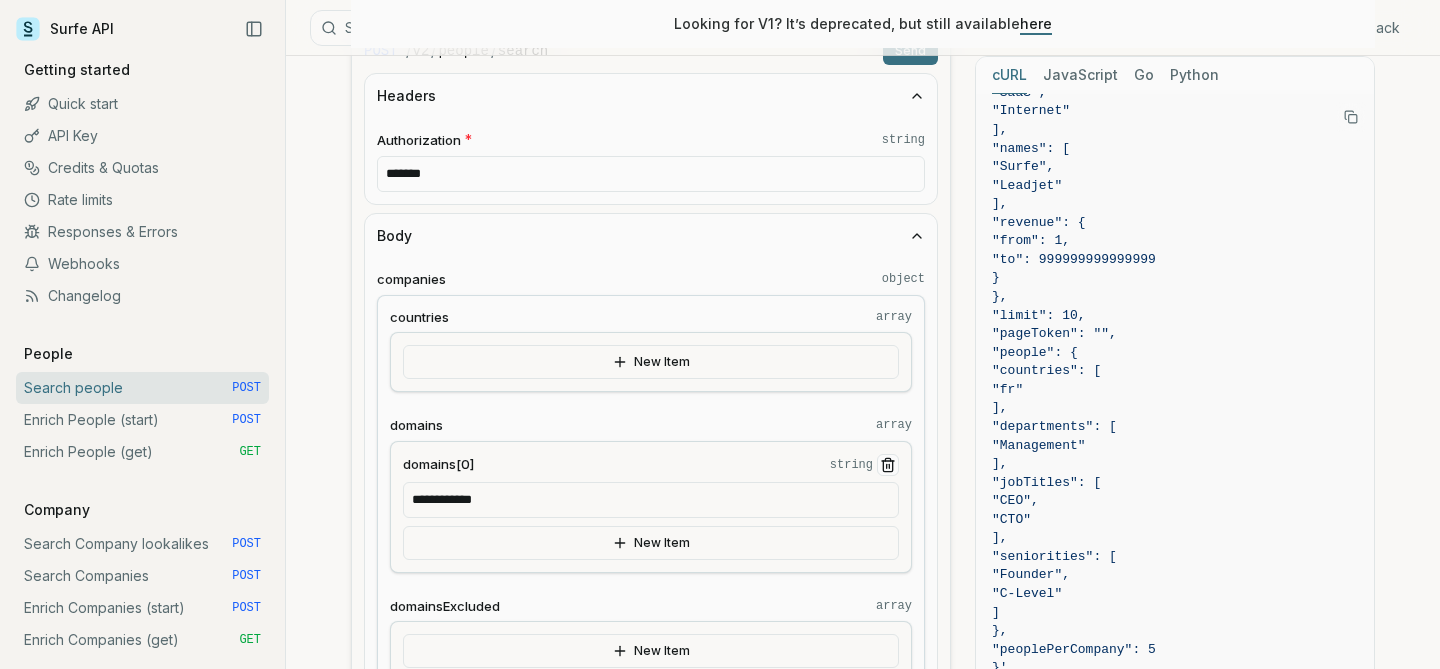 scroll, scrollTop: 322, scrollLeft: 0, axis: vertical 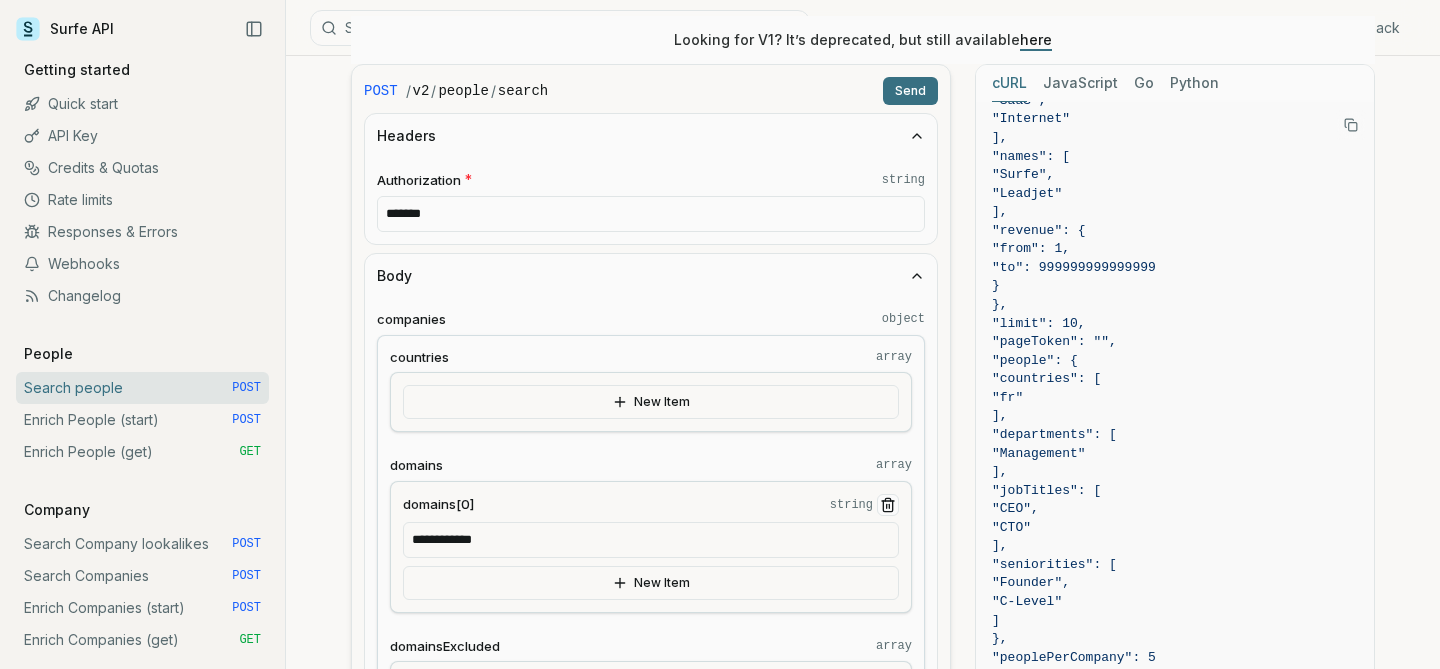 type on "**********" 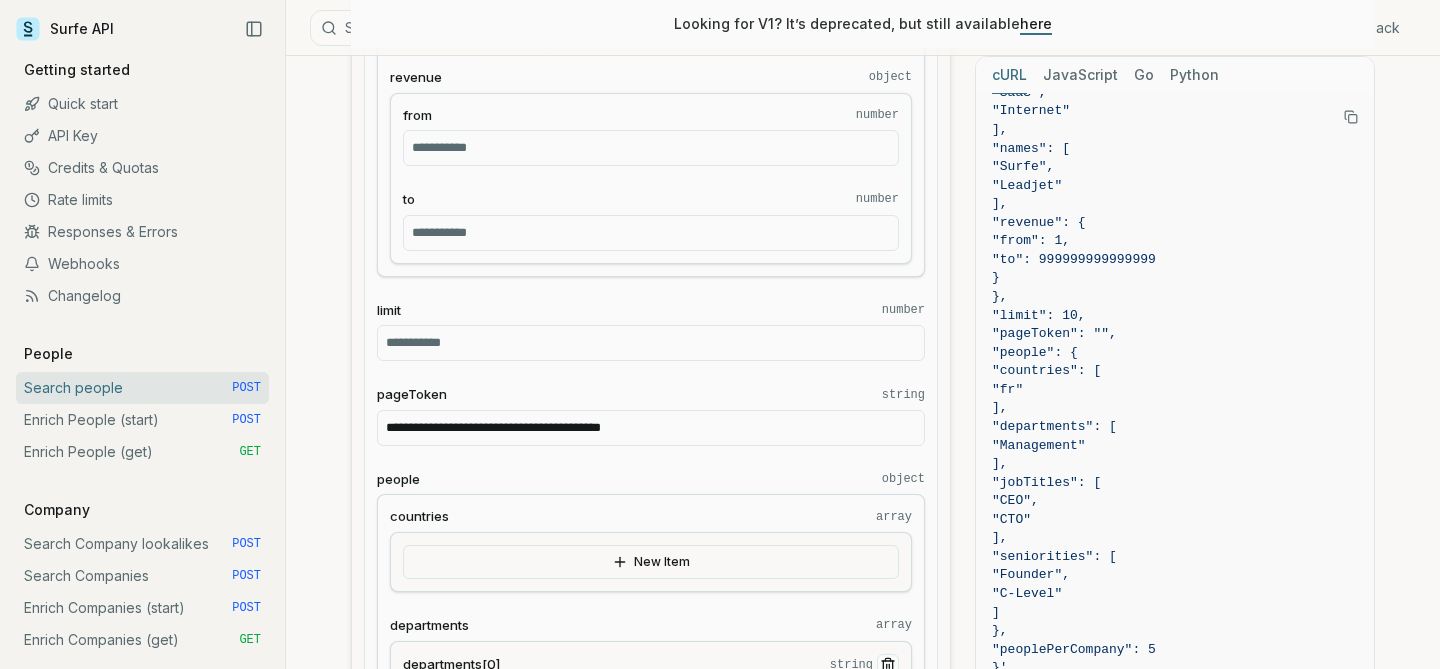 scroll, scrollTop: 1437, scrollLeft: 0, axis: vertical 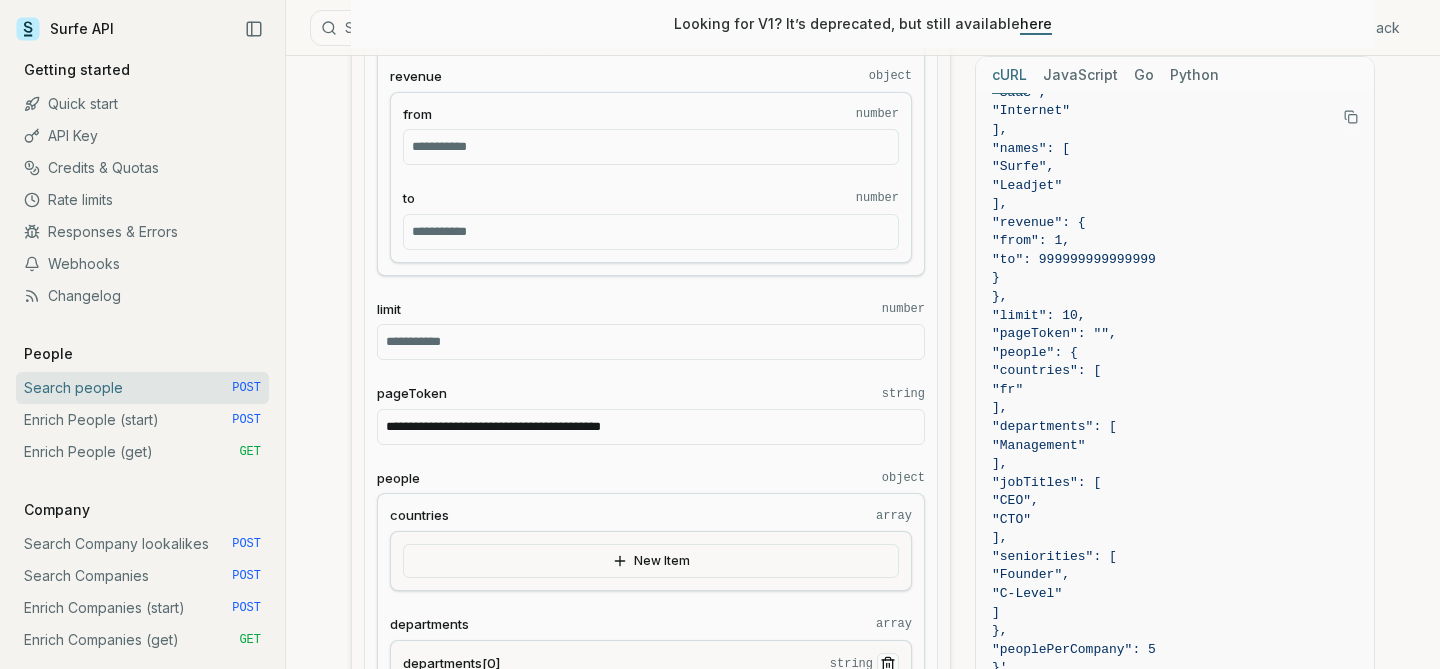 click on "**********" at bounding box center [651, 427] 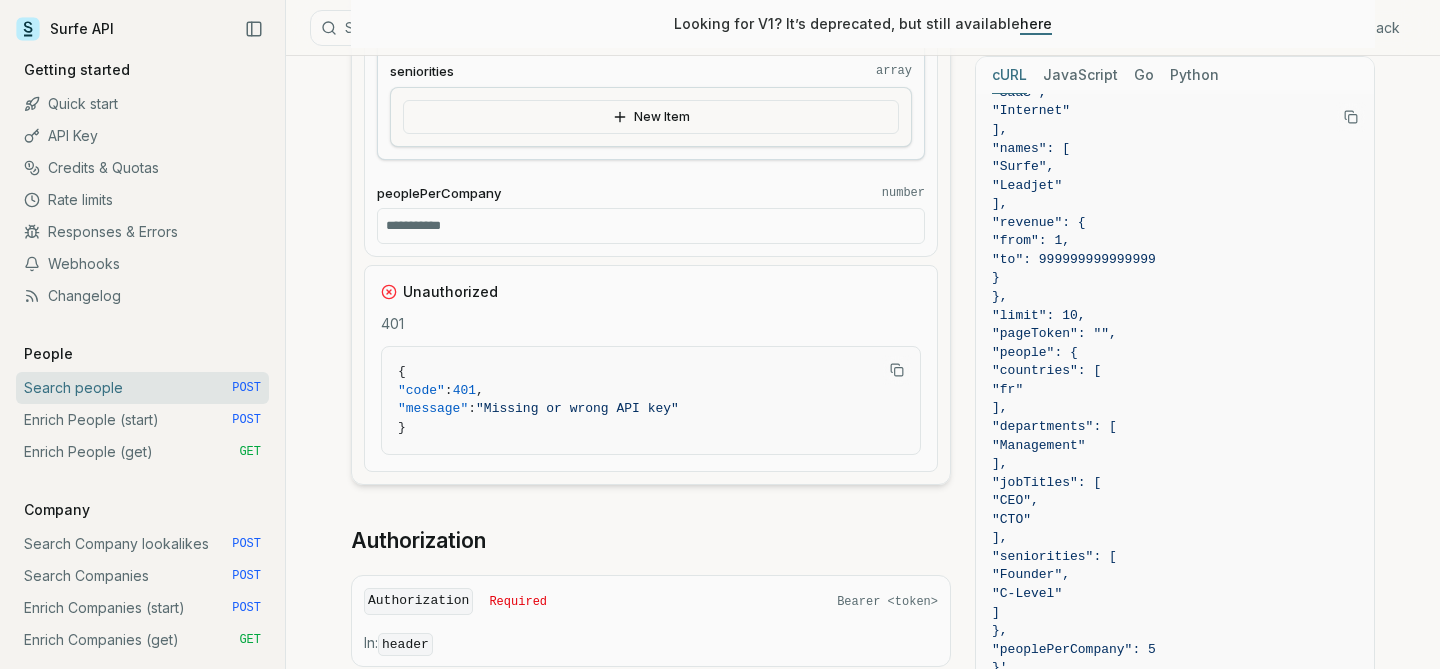 scroll, scrollTop: 2640, scrollLeft: 0, axis: vertical 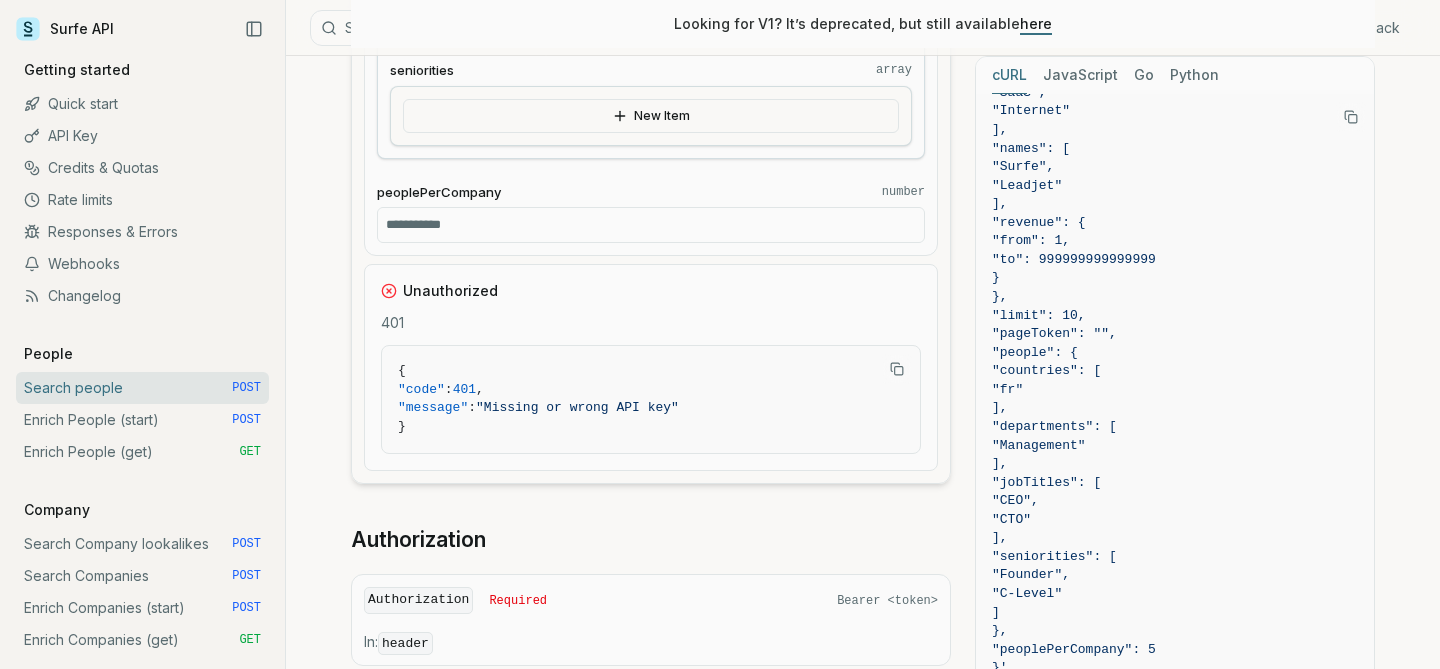 type 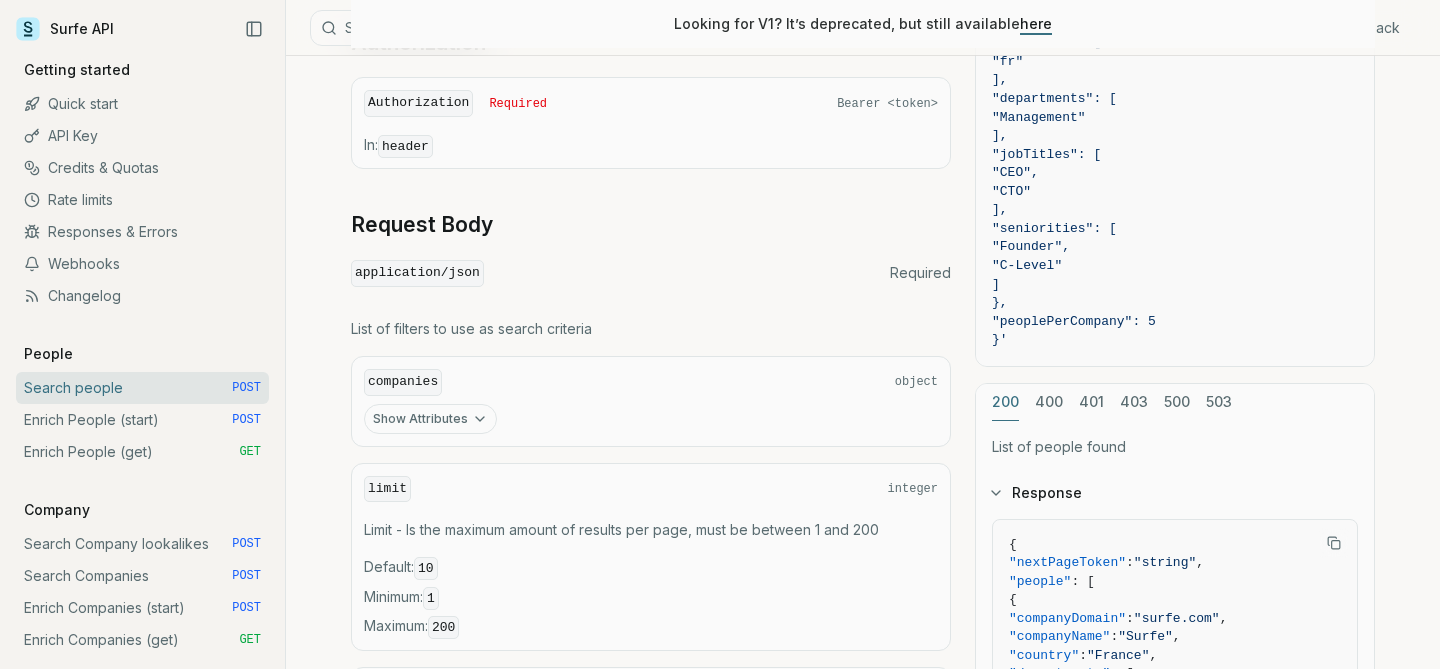 scroll, scrollTop: 3139, scrollLeft: 0, axis: vertical 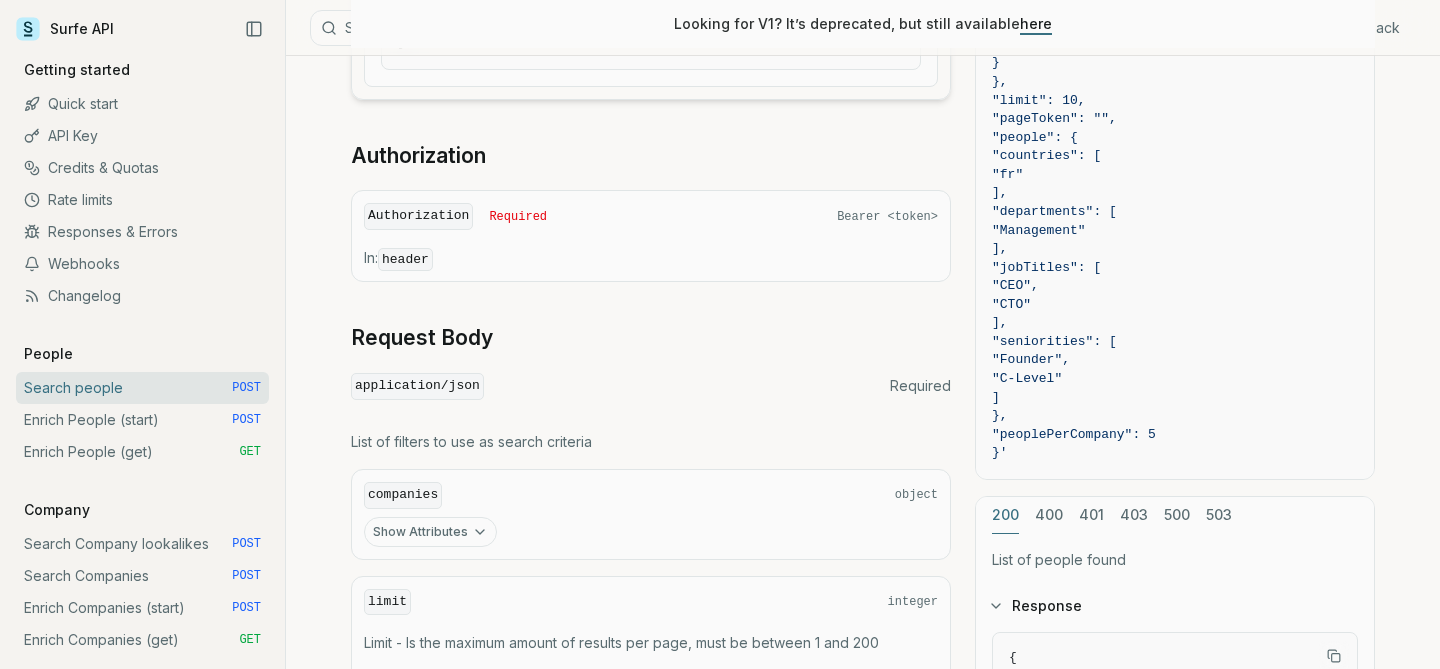 drag, startPoint x: 713, startPoint y: 290, endPoint x: 421, endPoint y: 213, distance: 301.98178 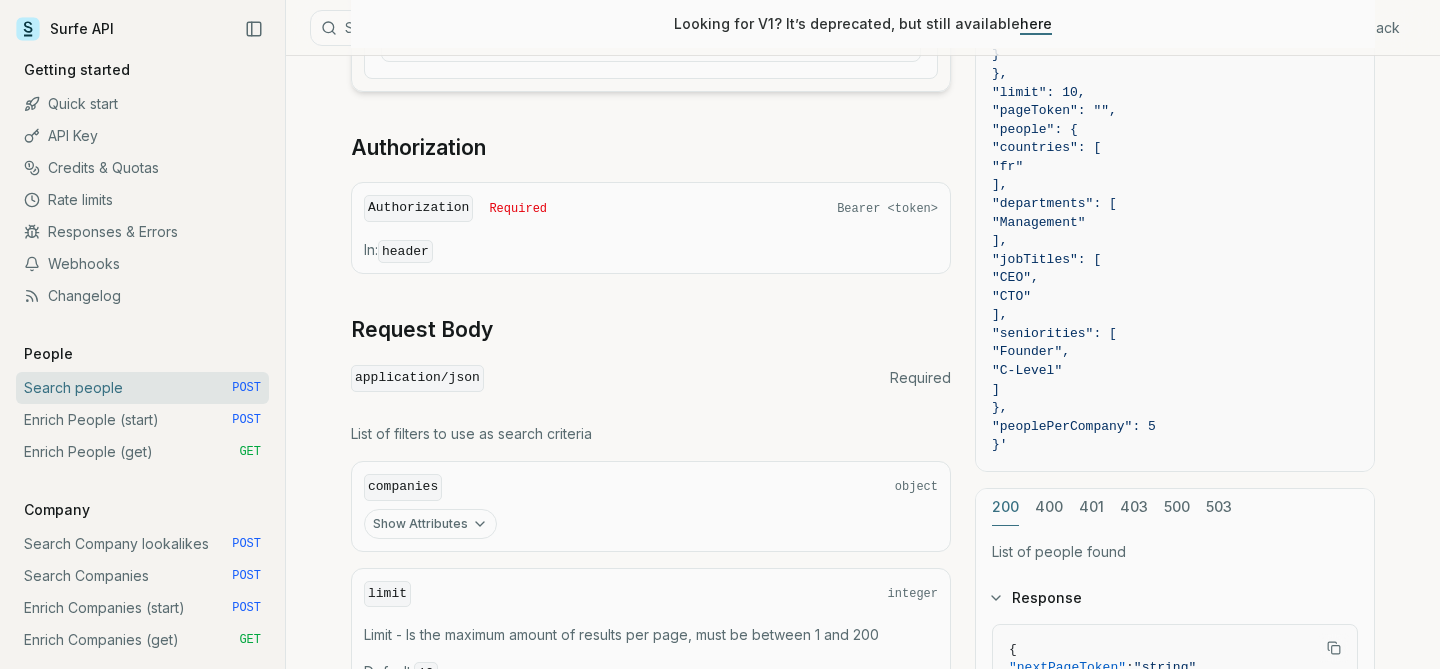 click on "Authorization" at bounding box center (418, 208) 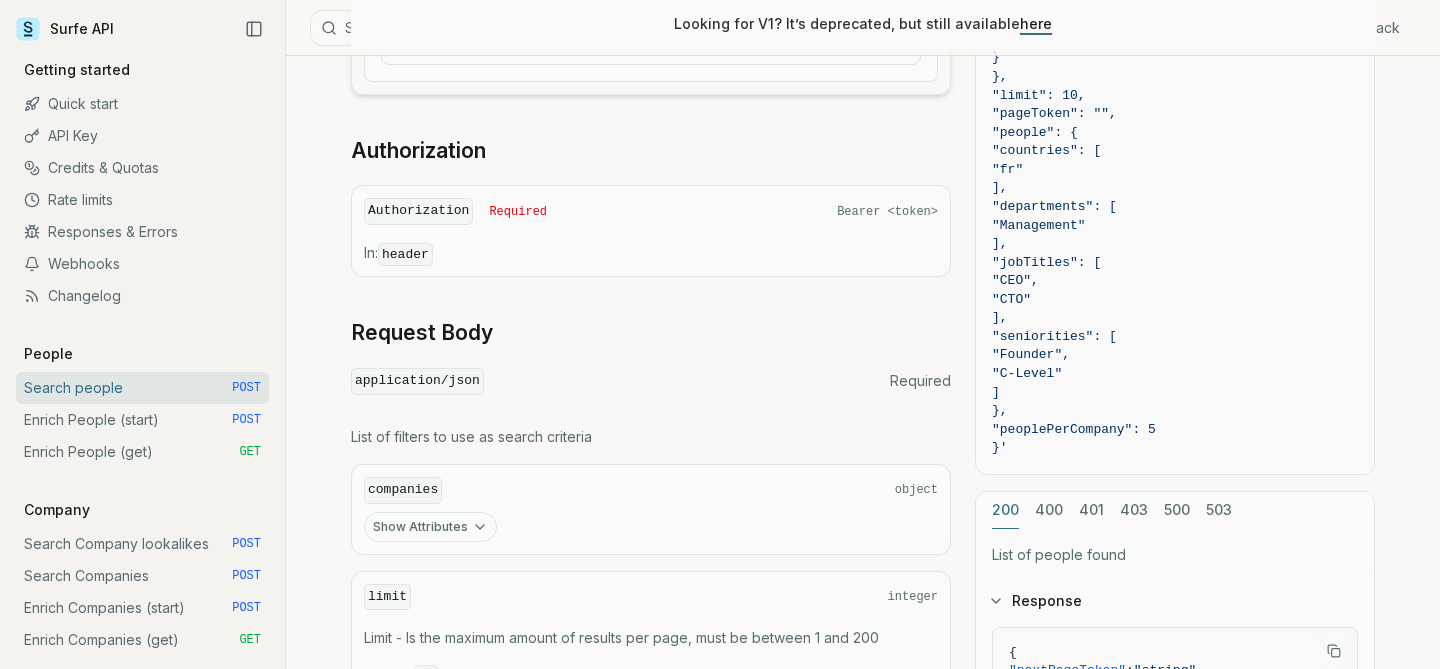 drag, startPoint x: 423, startPoint y: 245, endPoint x: 400, endPoint y: 261, distance: 28.01785 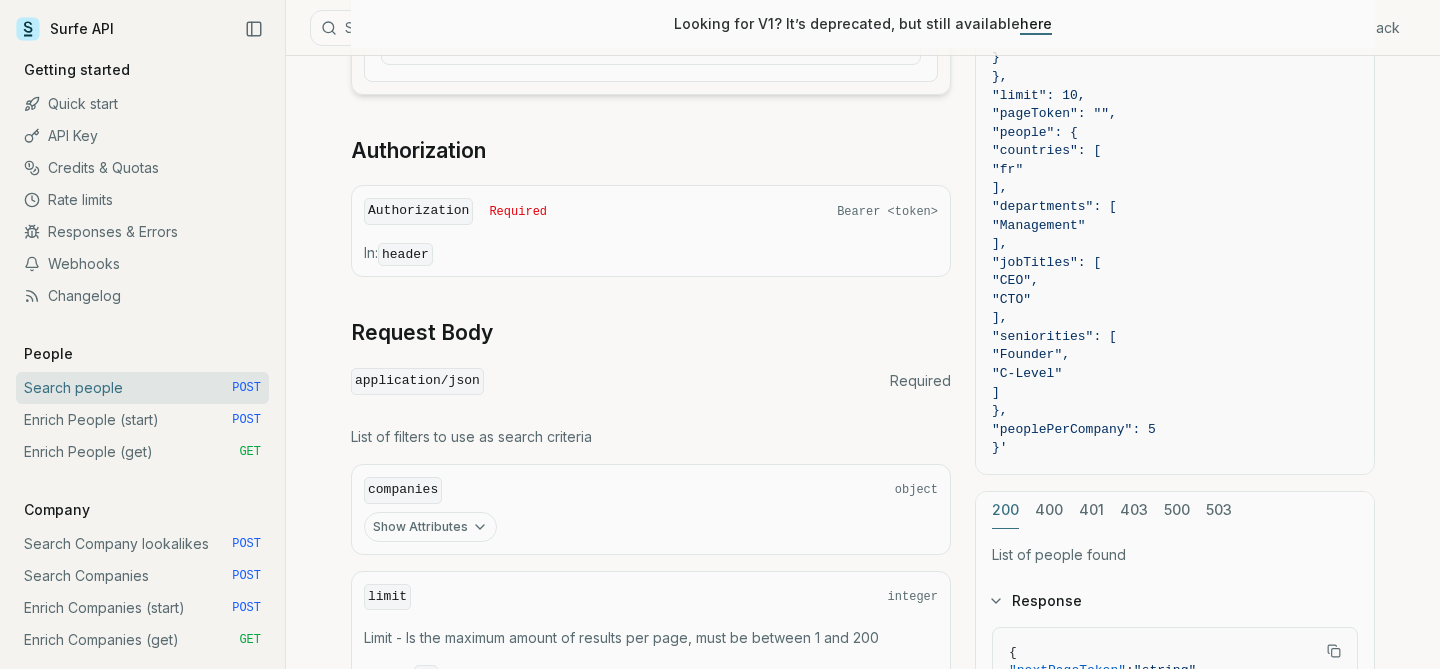 click on "header" at bounding box center [405, 254] 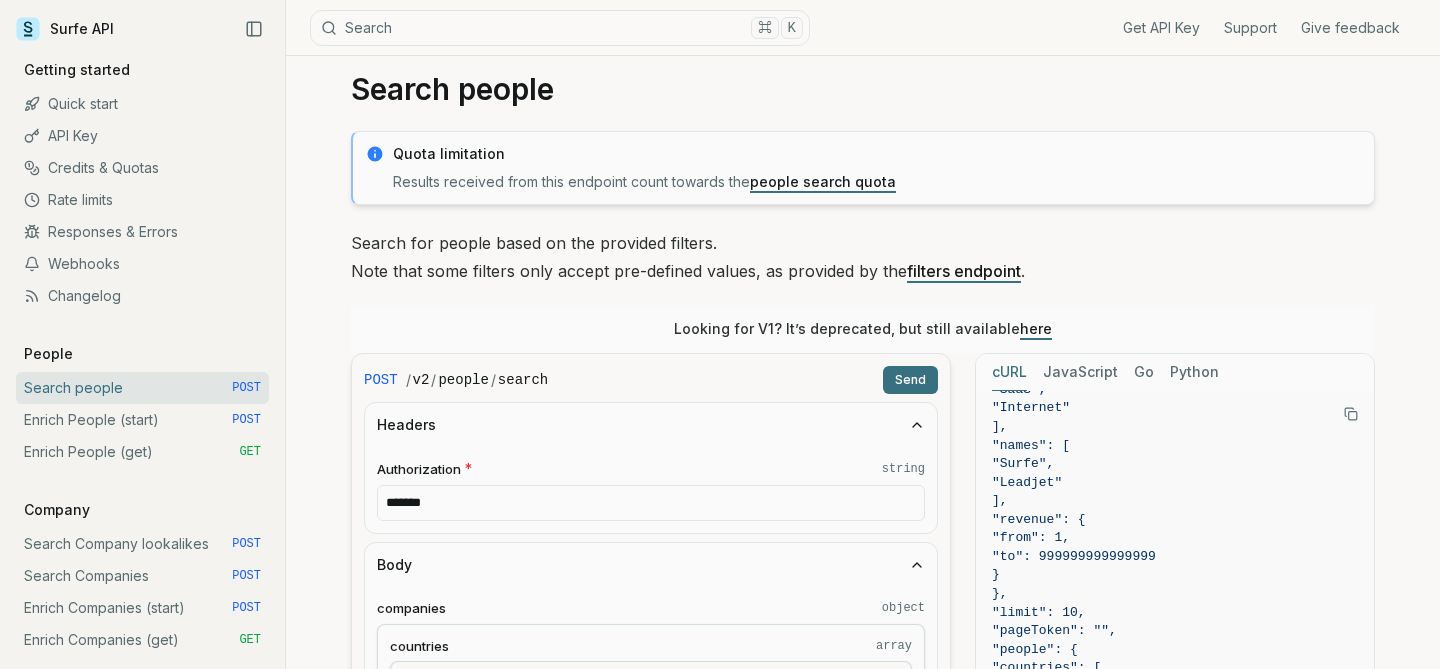 scroll, scrollTop: 41, scrollLeft: 0, axis: vertical 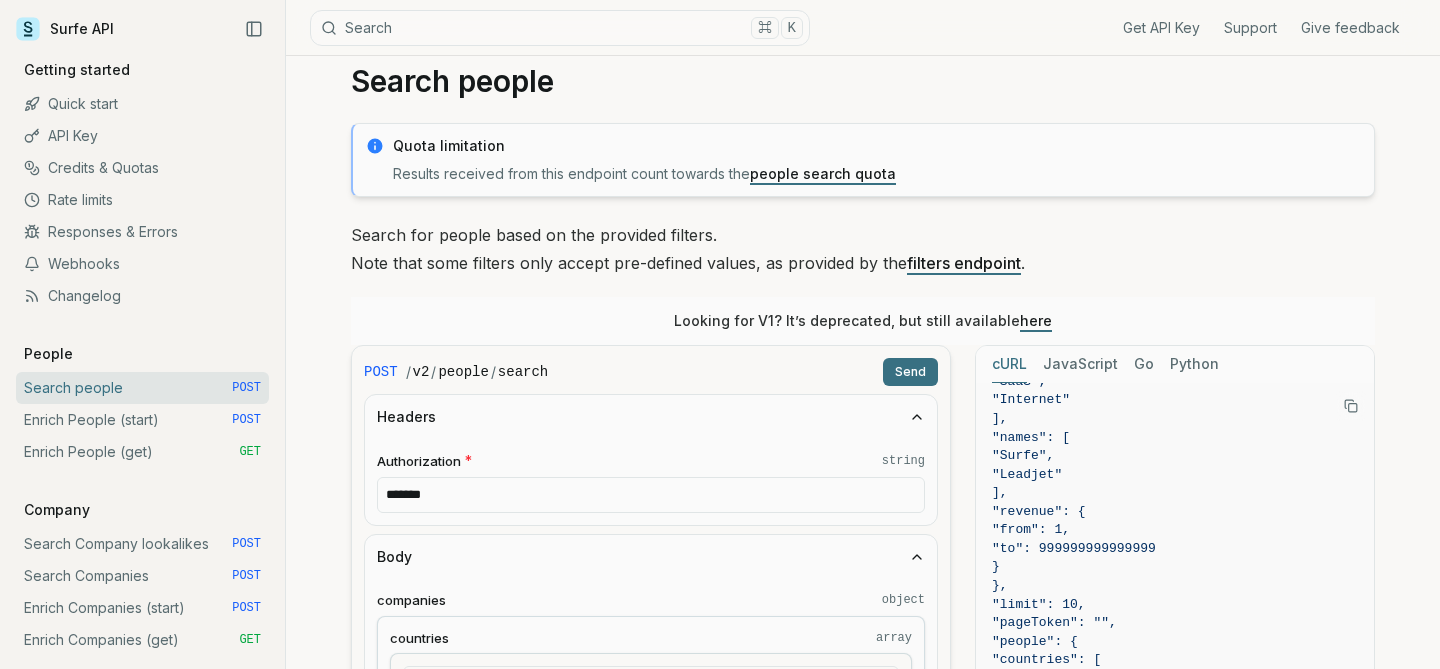 click on "******" at bounding box center (651, 495) 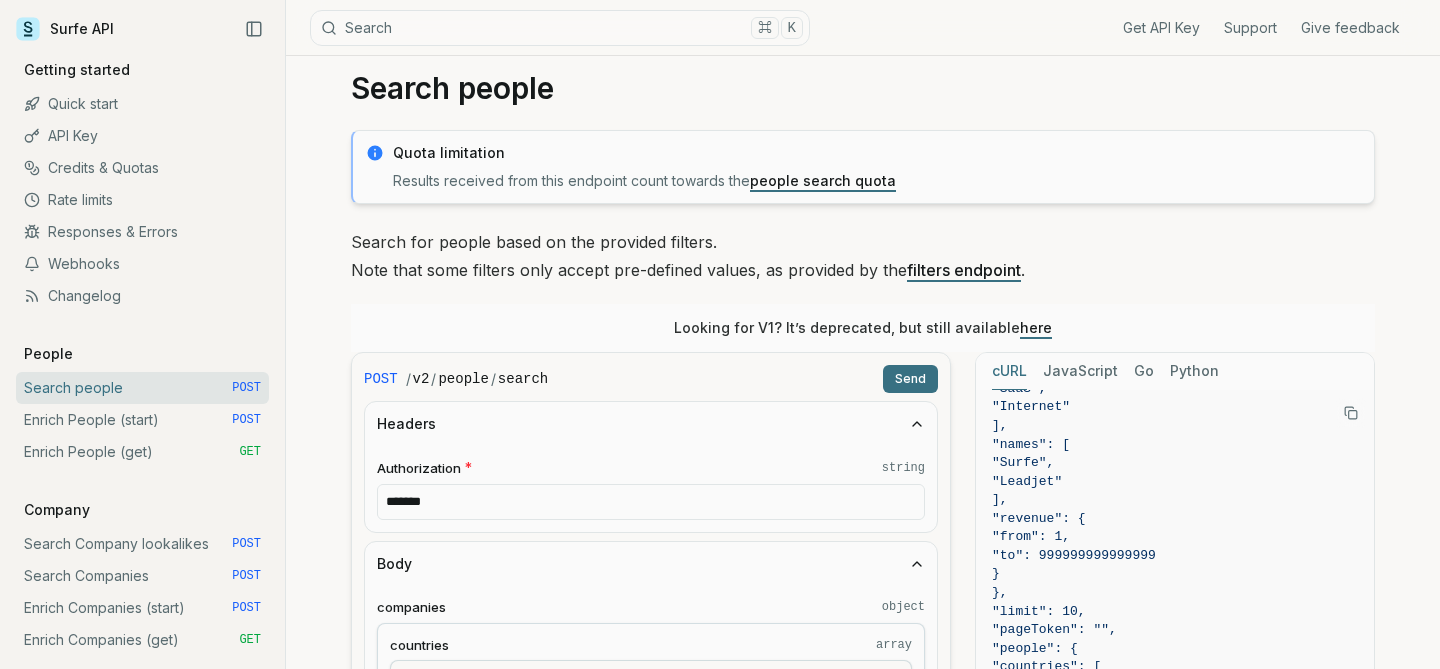paste on "**********" 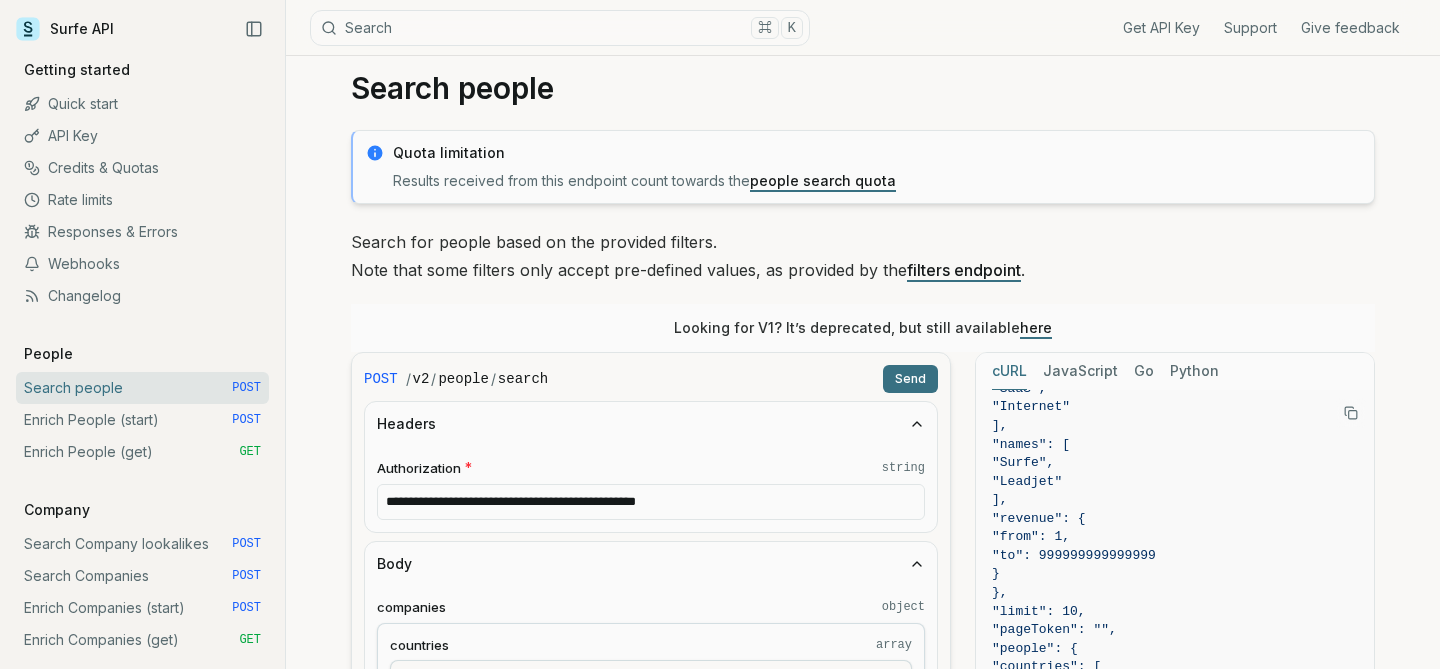 drag, startPoint x: 929, startPoint y: 378, endPoint x: 949, endPoint y: 359, distance: 27.58623 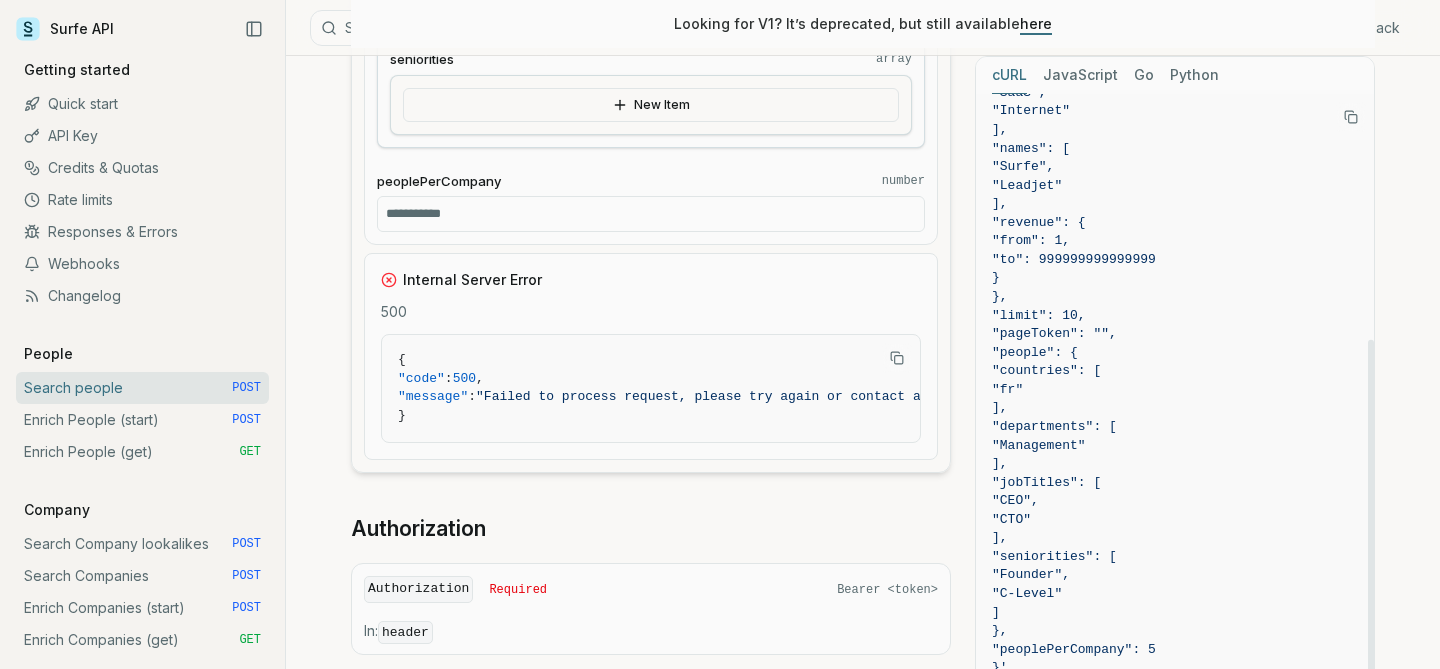 scroll, scrollTop: 2653, scrollLeft: 0, axis: vertical 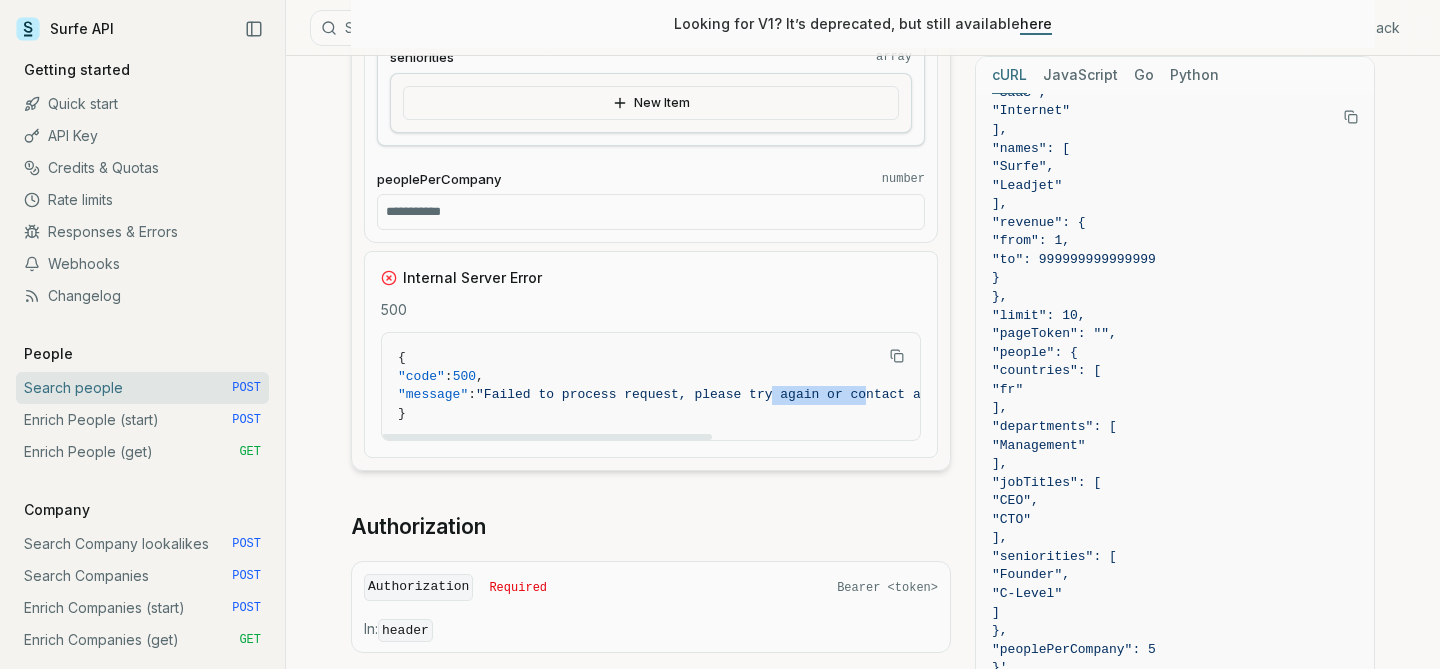 drag, startPoint x: 794, startPoint y: 388, endPoint x: 663, endPoint y: 414, distance: 133.55524 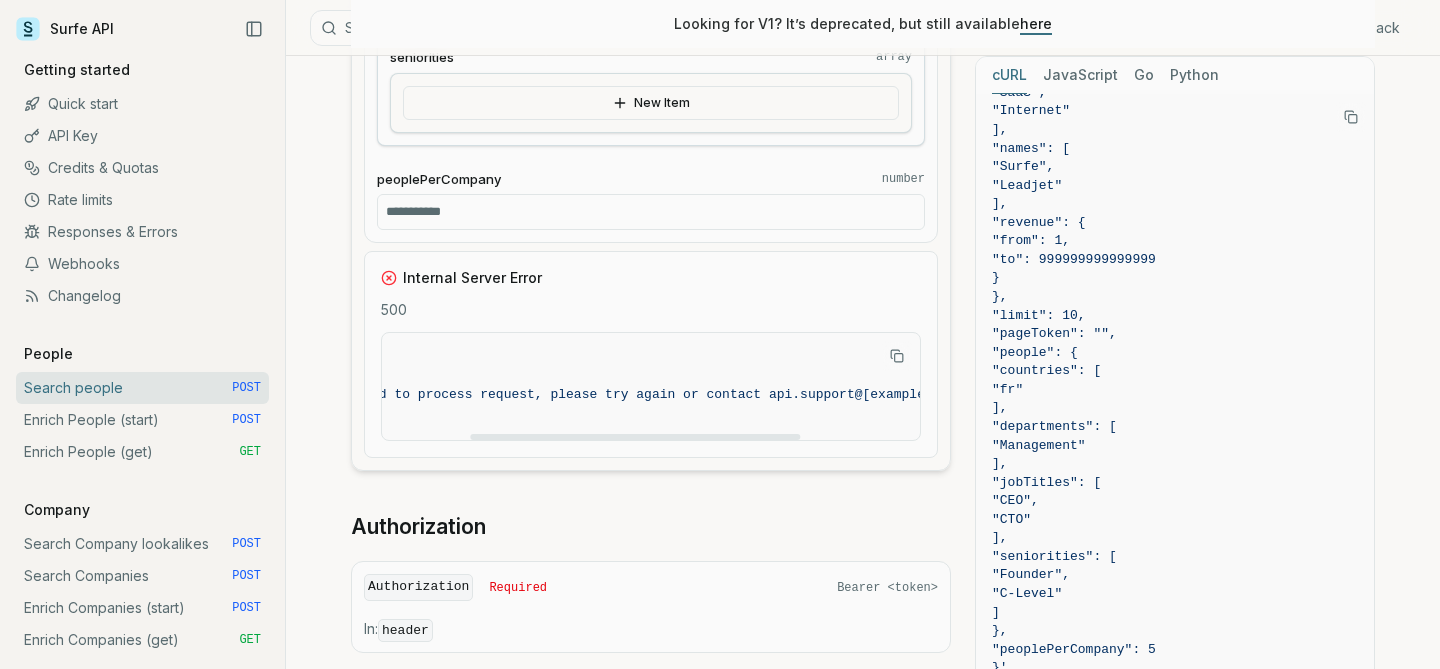 scroll, scrollTop: 0, scrollLeft: 0, axis: both 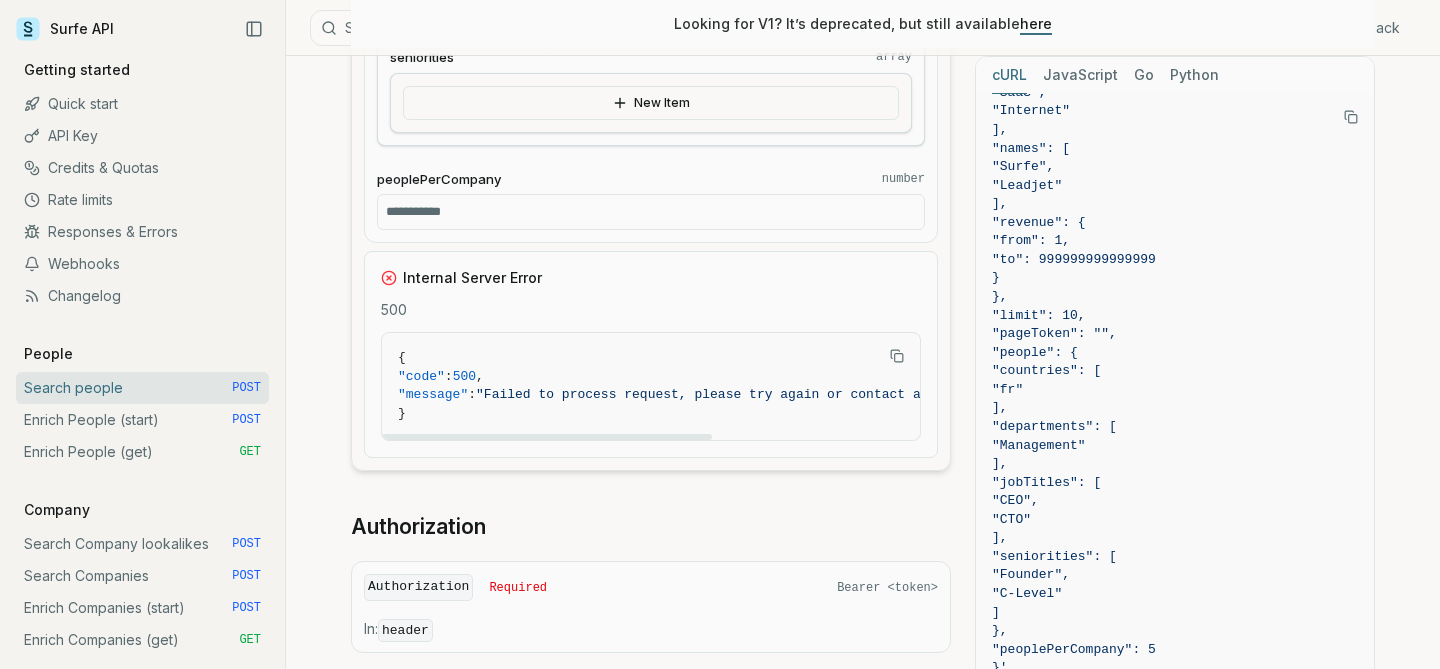 drag, startPoint x: 626, startPoint y: 434, endPoint x: 455, endPoint y: 438, distance: 171.04678 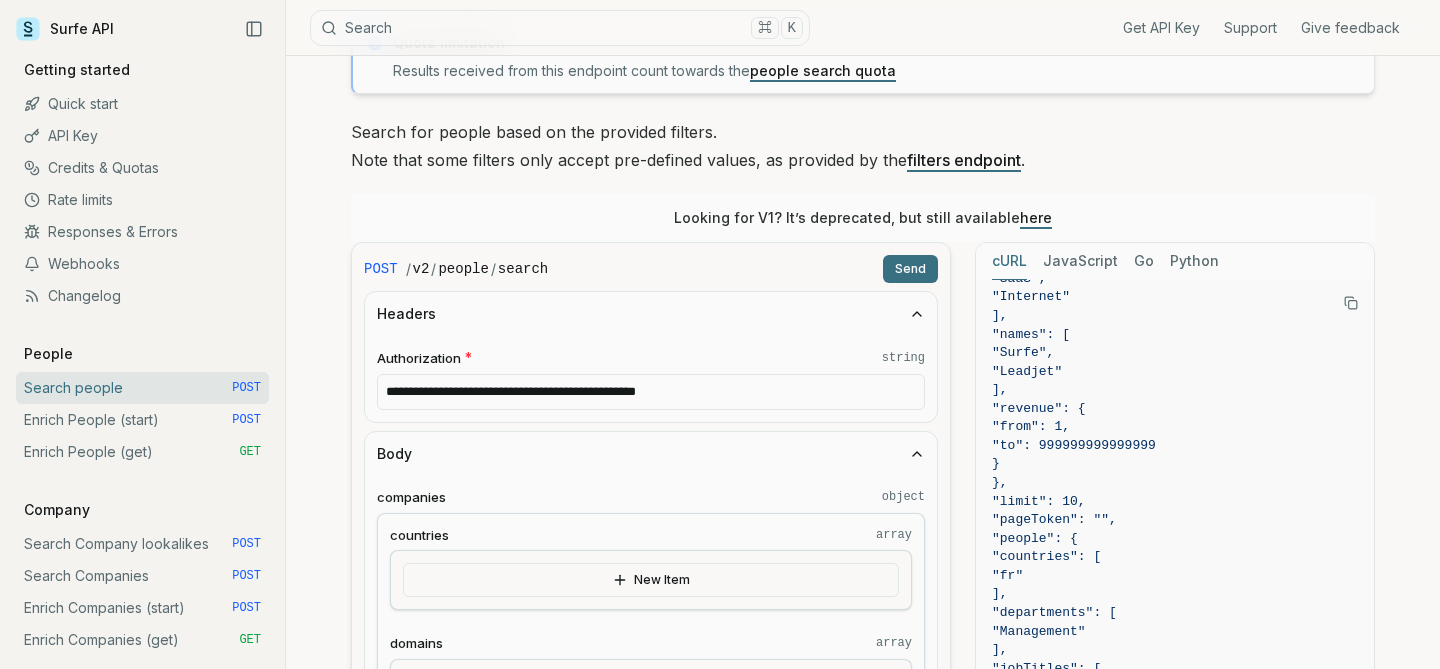 scroll, scrollTop: 146, scrollLeft: 0, axis: vertical 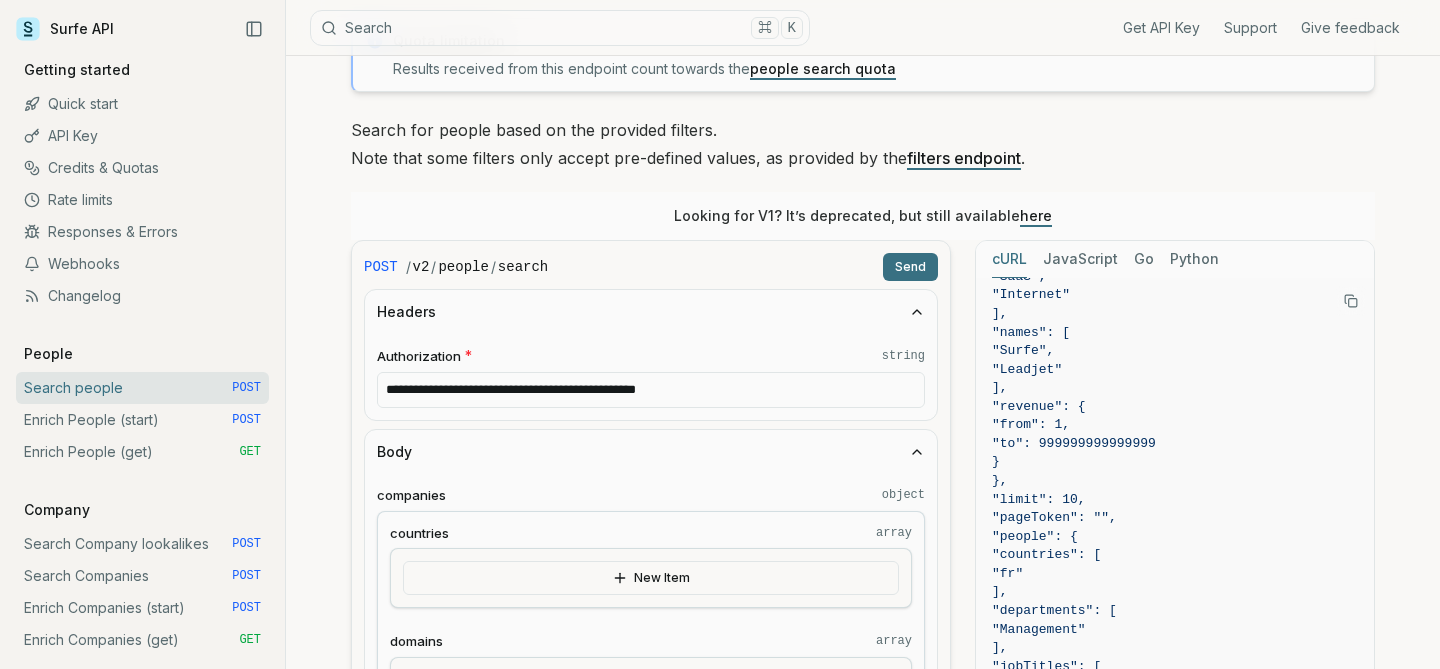 drag, startPoint x: 769, startPoint y: 396, endPoint x: 465, endPoint y: 387, distance: 304.1332 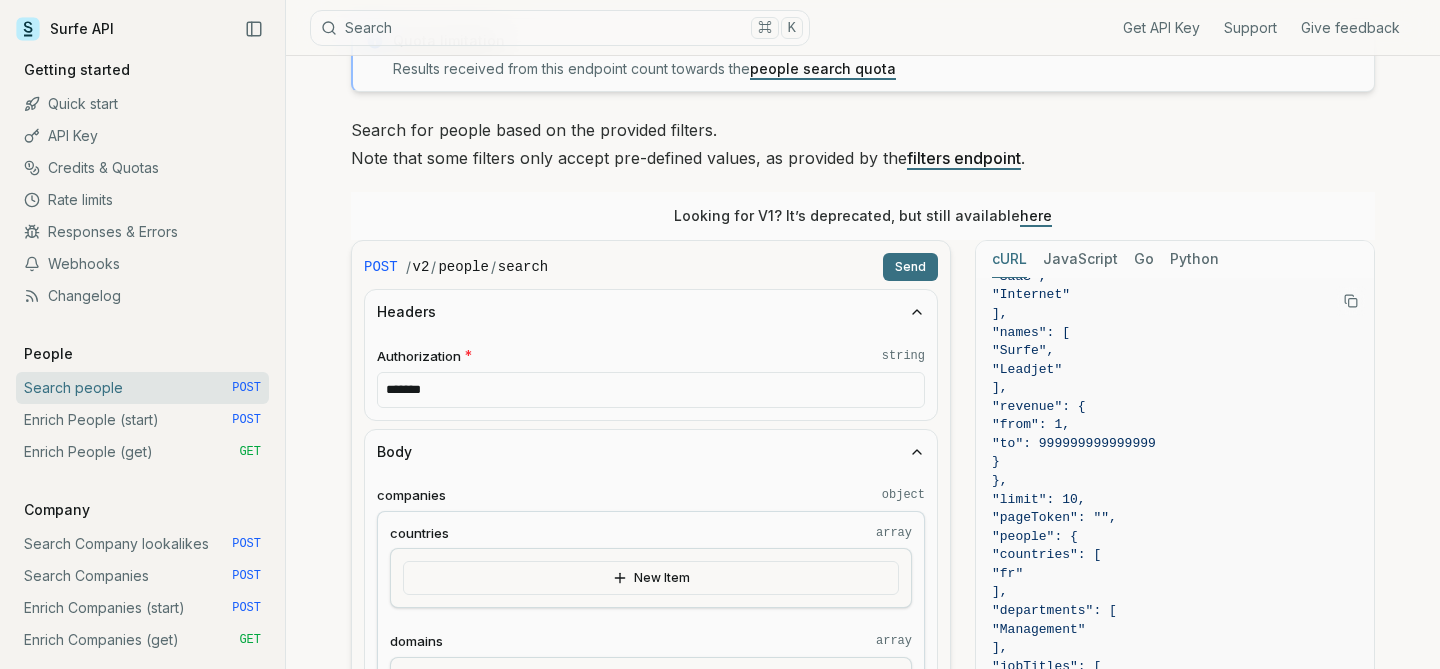 paste on "**********" 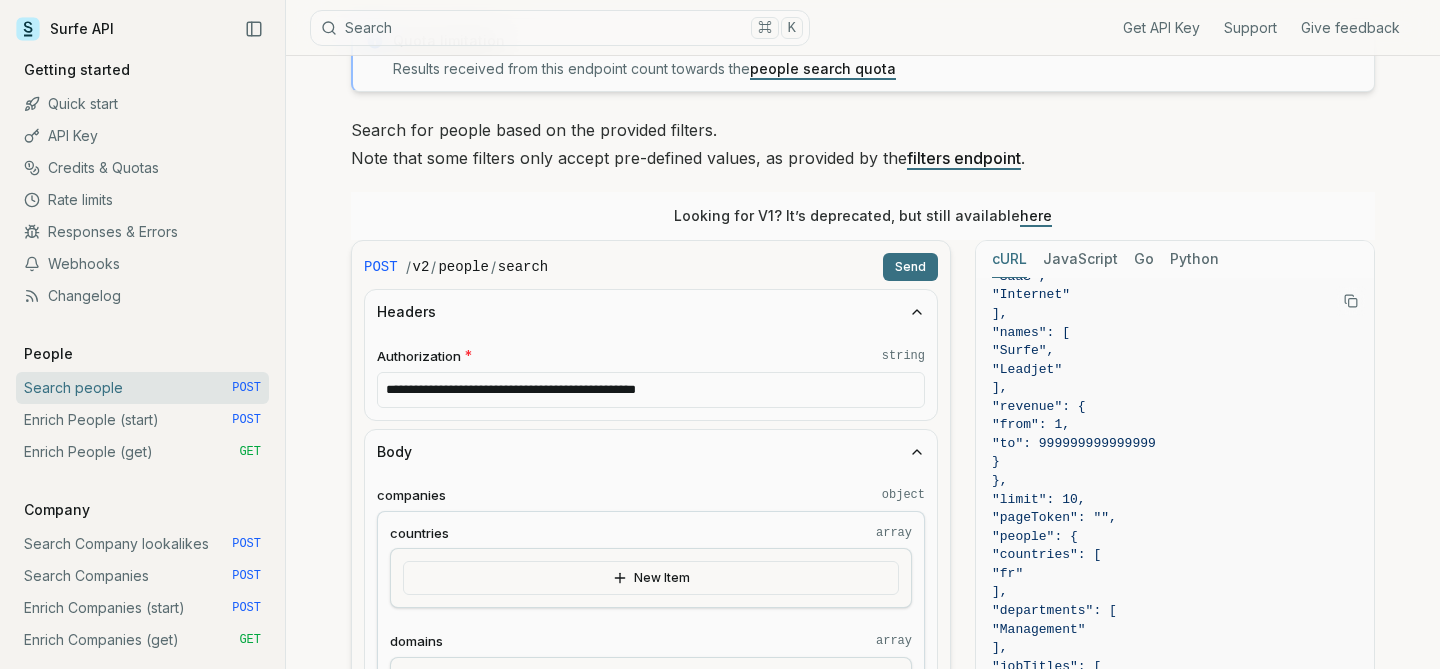 type on "**********" 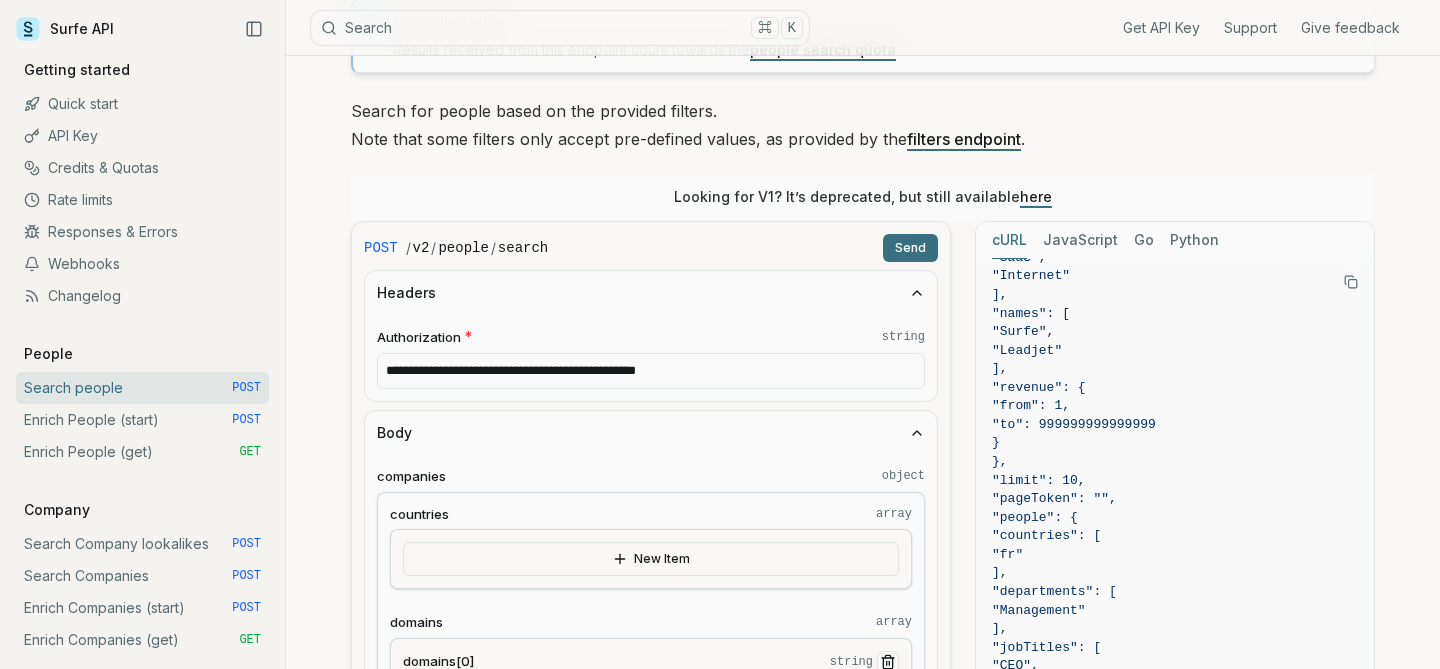 scroll, scrollTop: 0, scrollLeft: 0, axis: both 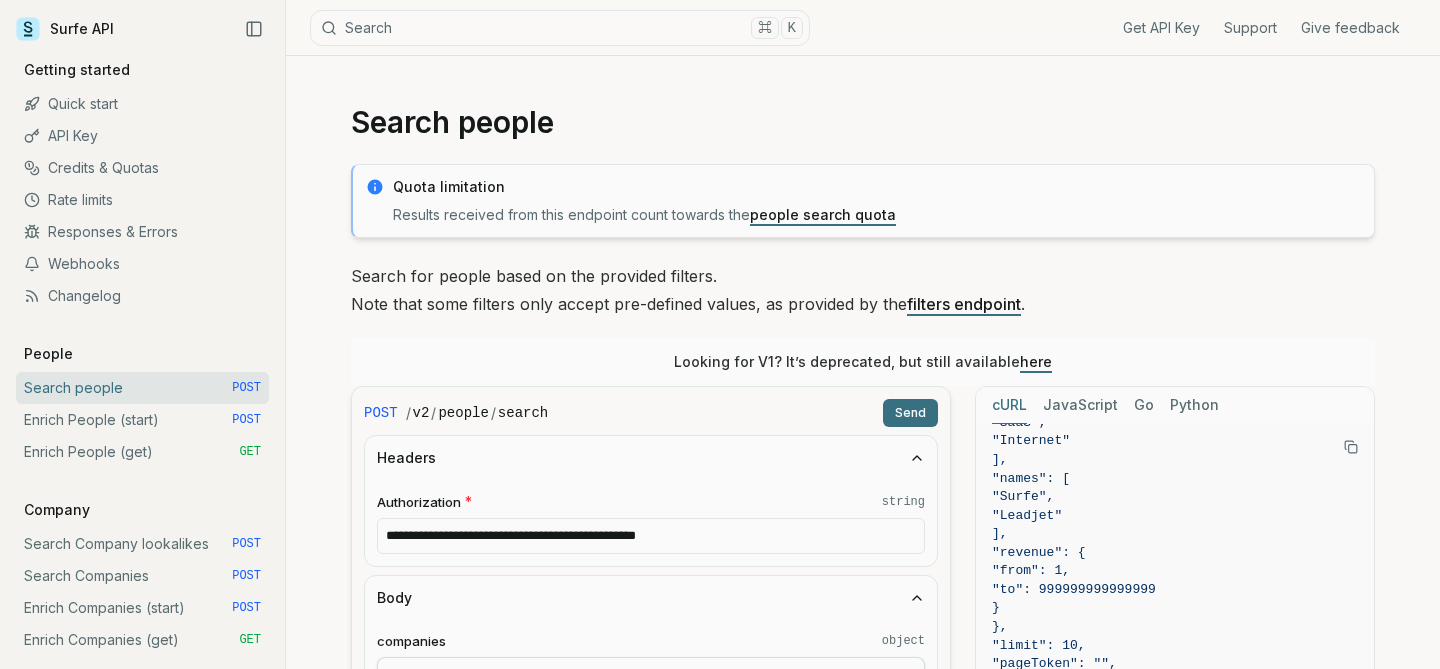 click on "Send" at bounding box center [910, 413] 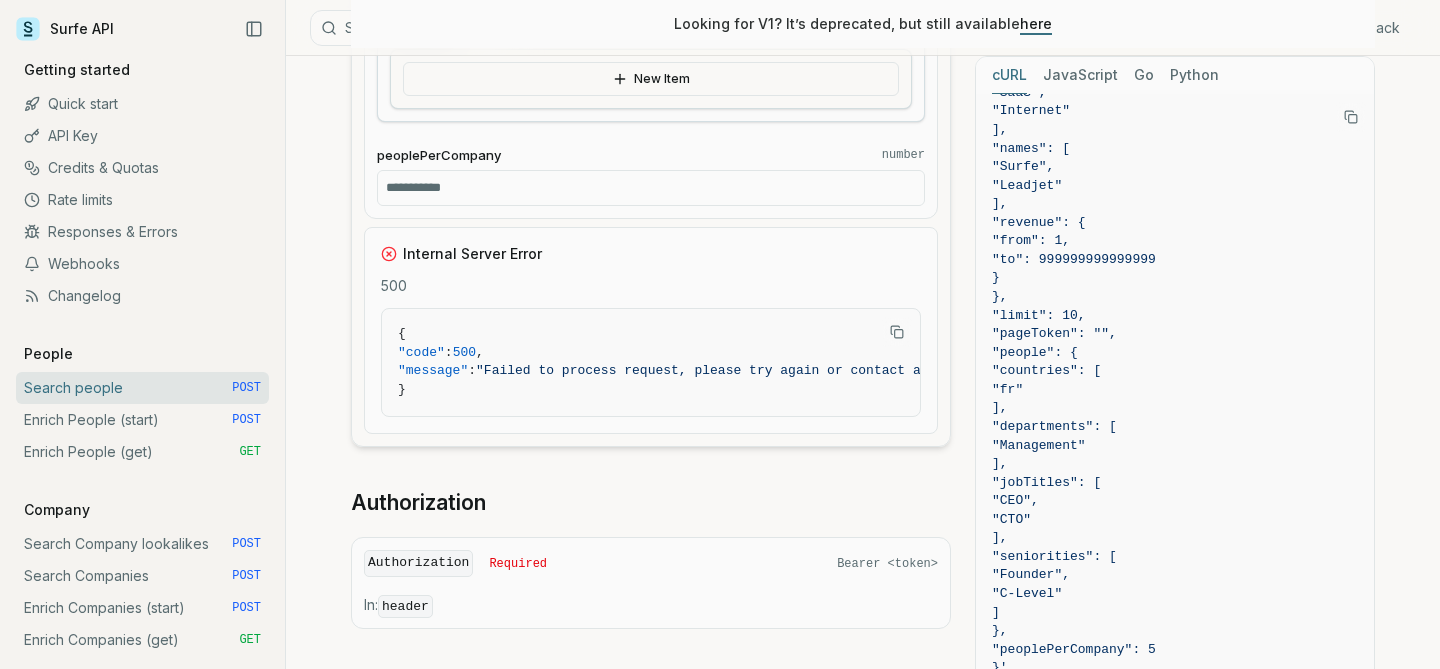scroll, scrollTop: 2695, scrollLeft: 0, axis: vertical 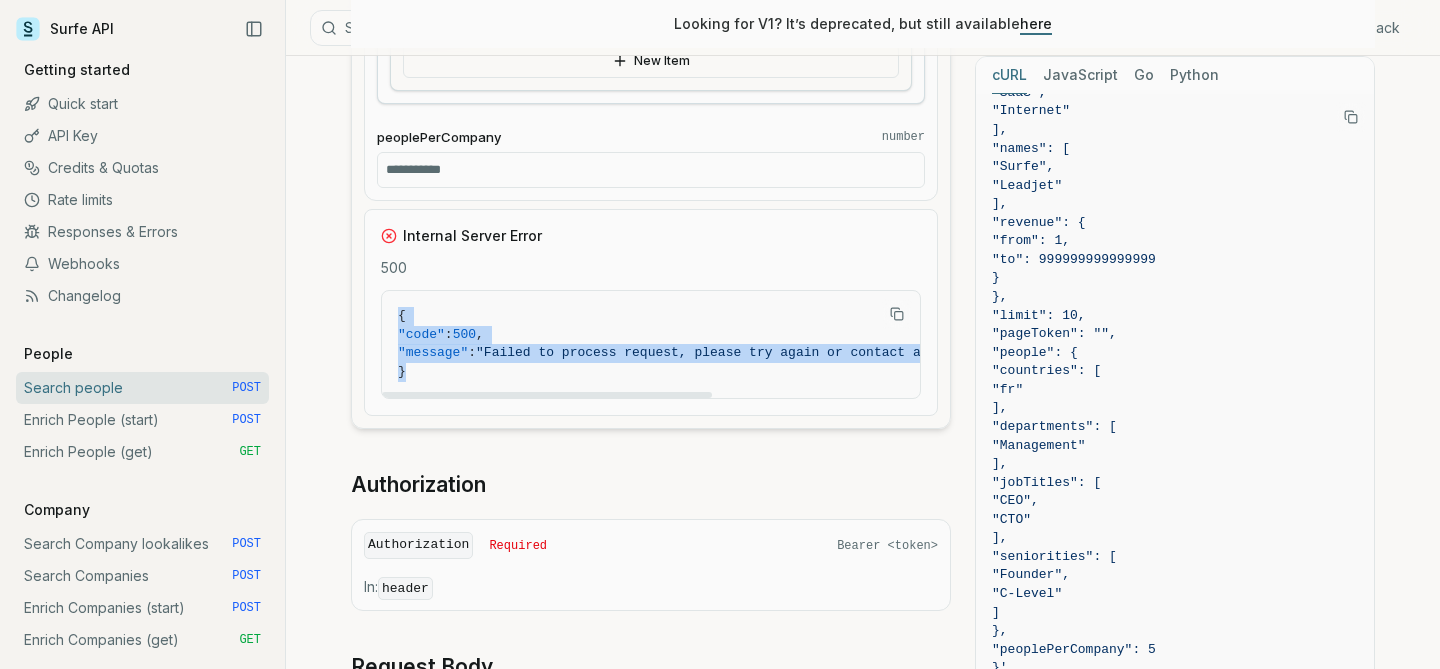 drag, startPoint x: 432, startPoint y: 379, endPoint x: 388, endPoint y: 319, distance: 74.404305 